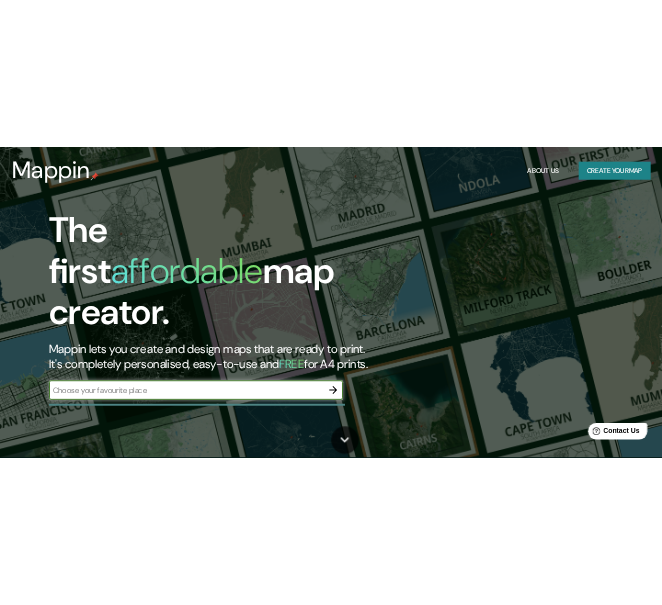 scroll, scrollTop: 0, scrollLeft: 0, axis: both 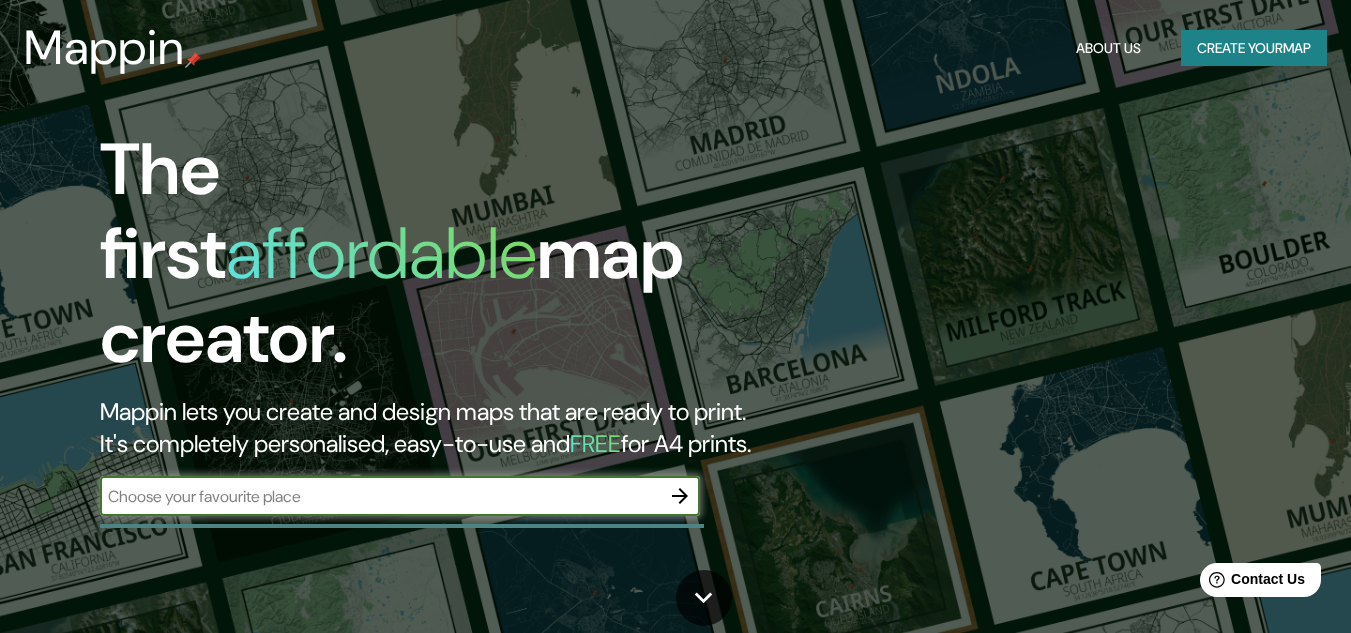 click 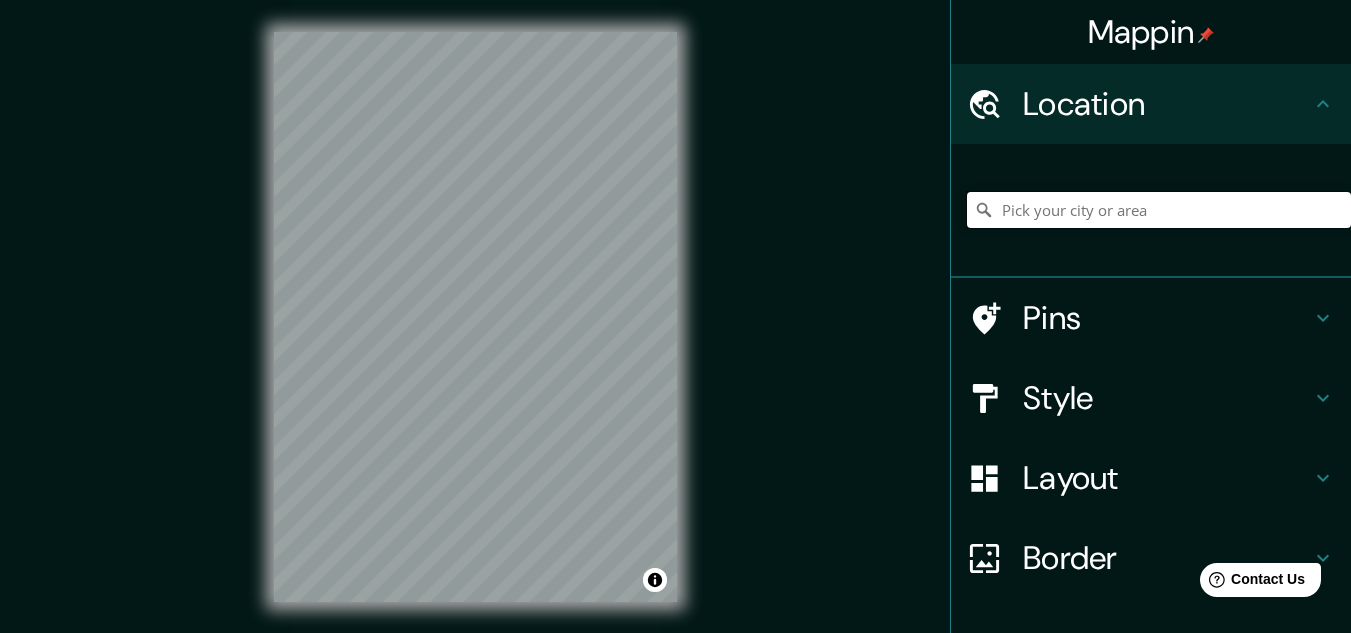 click at bounding box center [1159, 210] 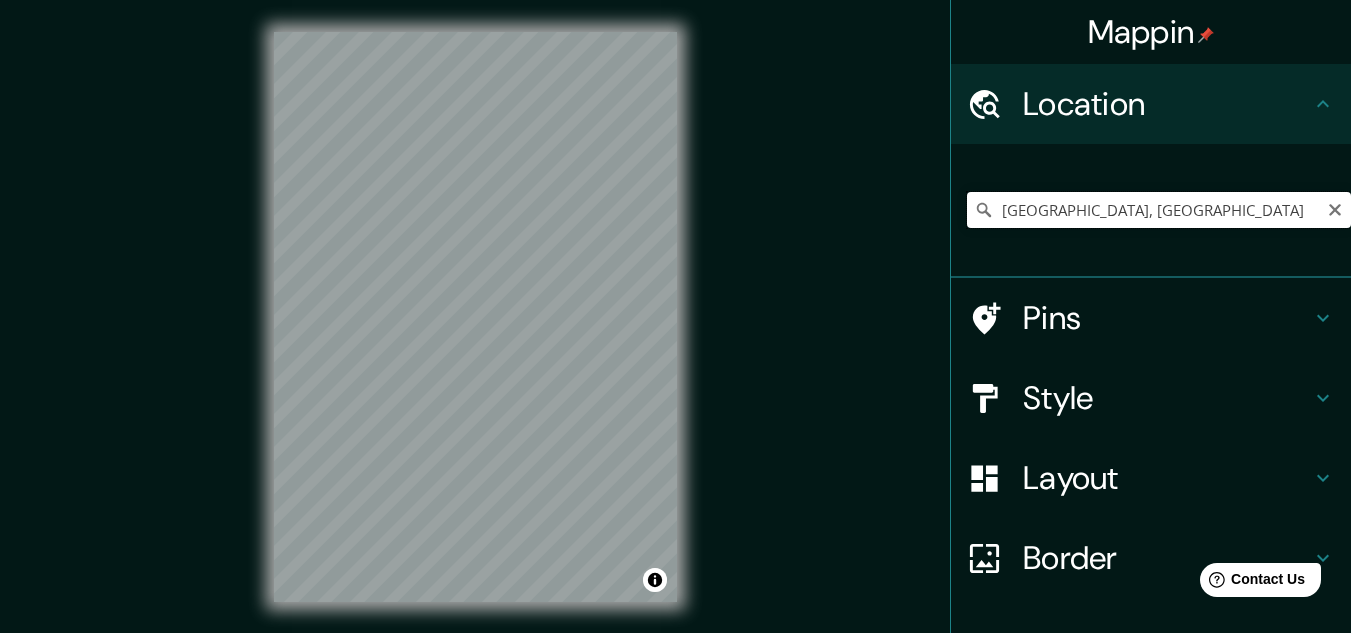 click on "[GEOGRAPHIC_DATA], [GEOGRAPHIC_DATA]" at bounding box center [1159, 210] 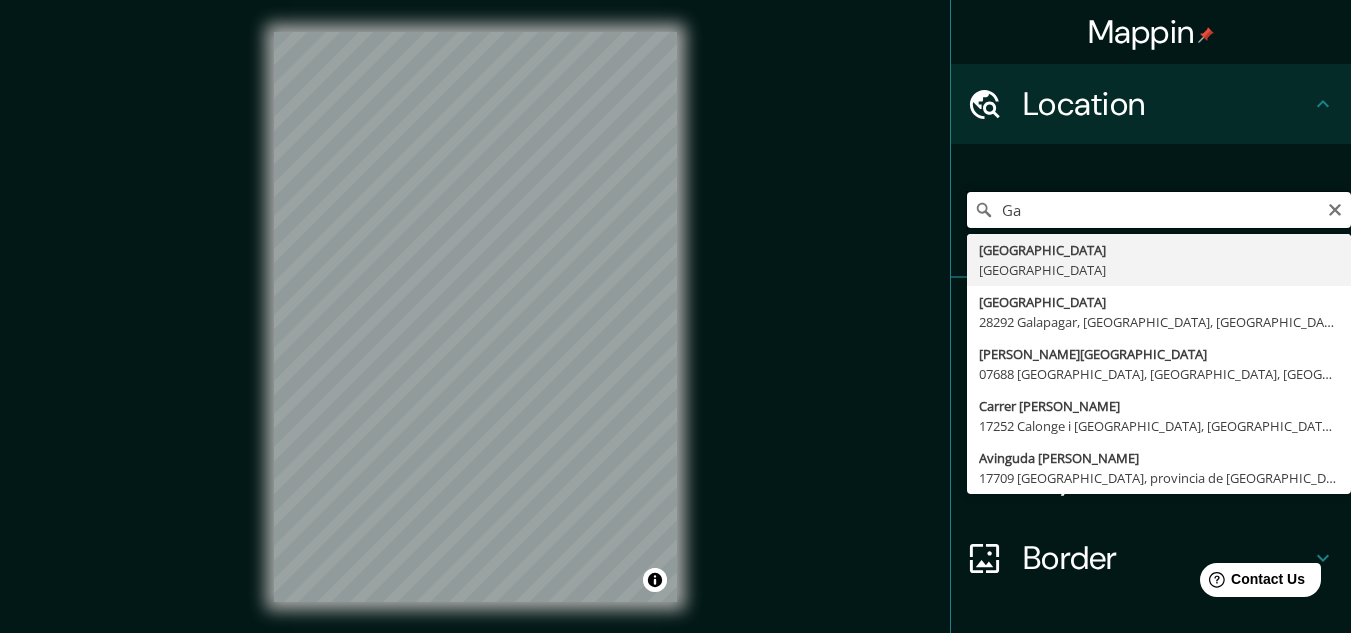 type on "a" 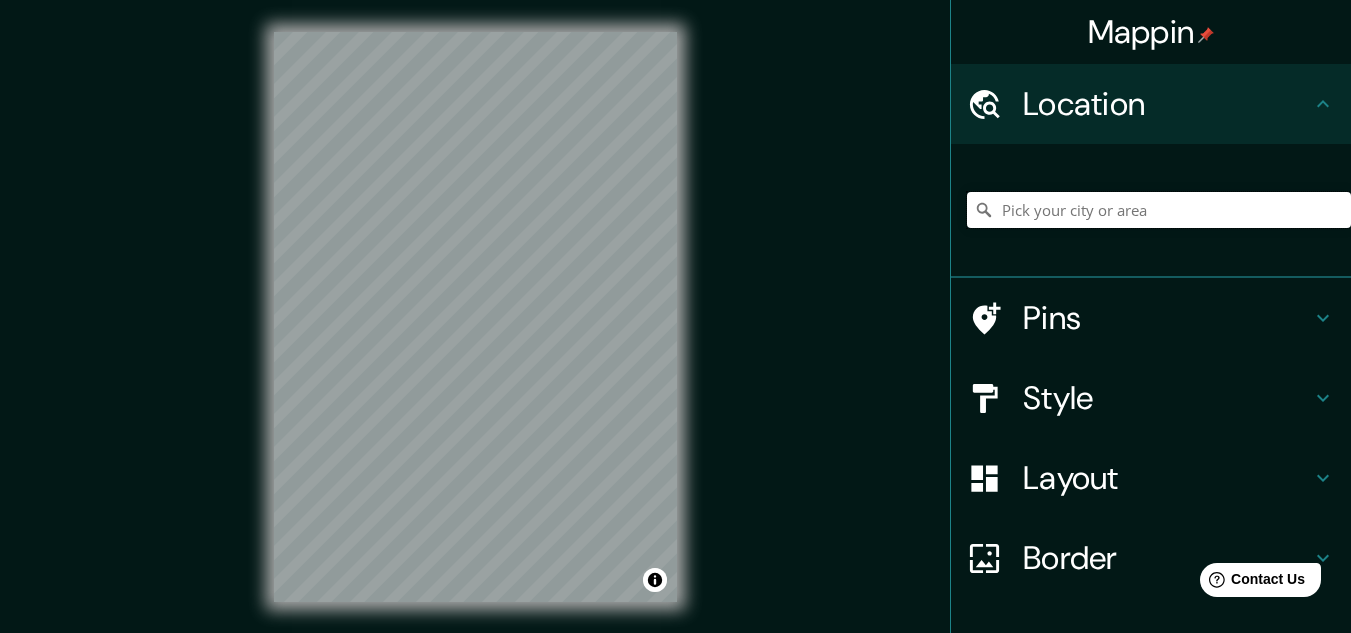 paste on "43.66546, -7.90713" 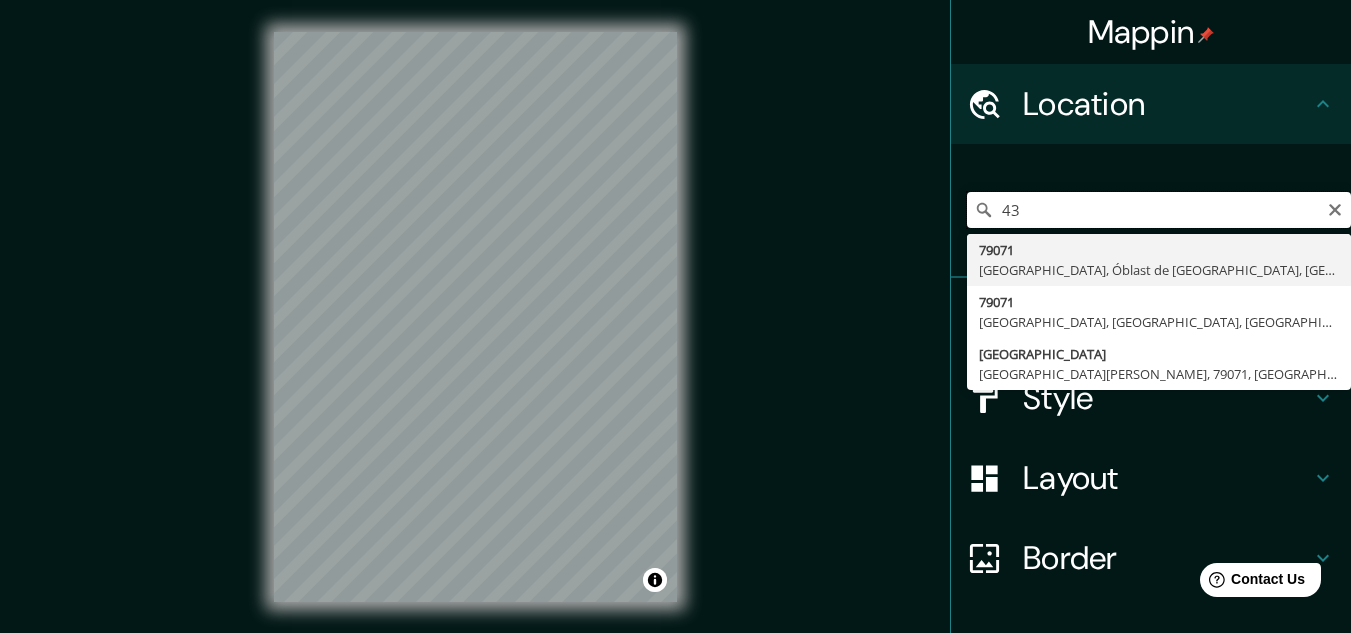 type on "4" 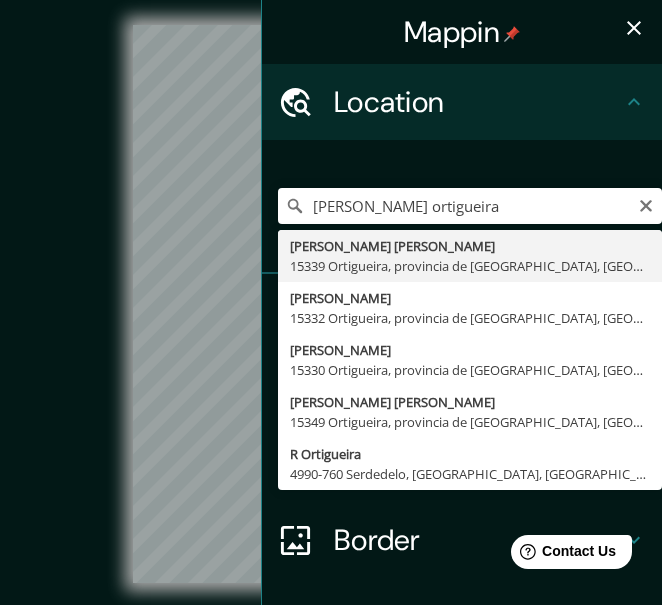 type on "Lugar [PERSON_NAME], 15339 Ortigueira, provincia de [GEOGRAPHIC_DATA], [GEOGRAPHIC_DATA]" 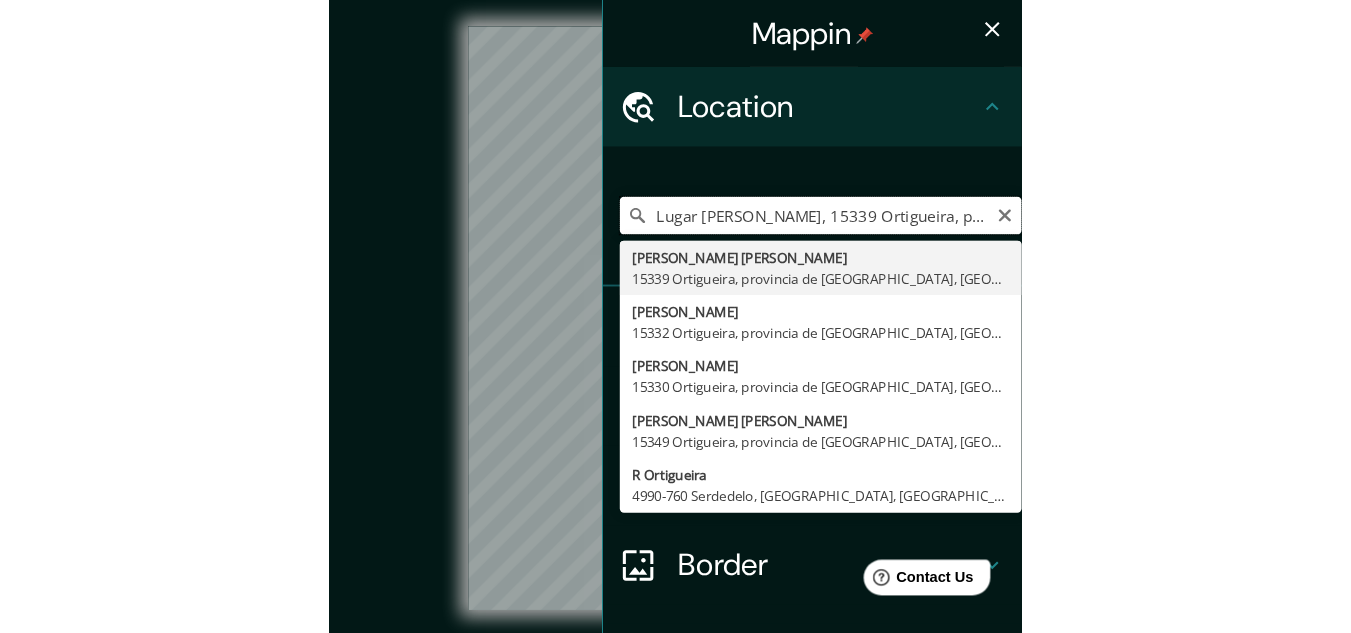 scroll, scrollTop: 0, scrollLeft: 0, axis: both 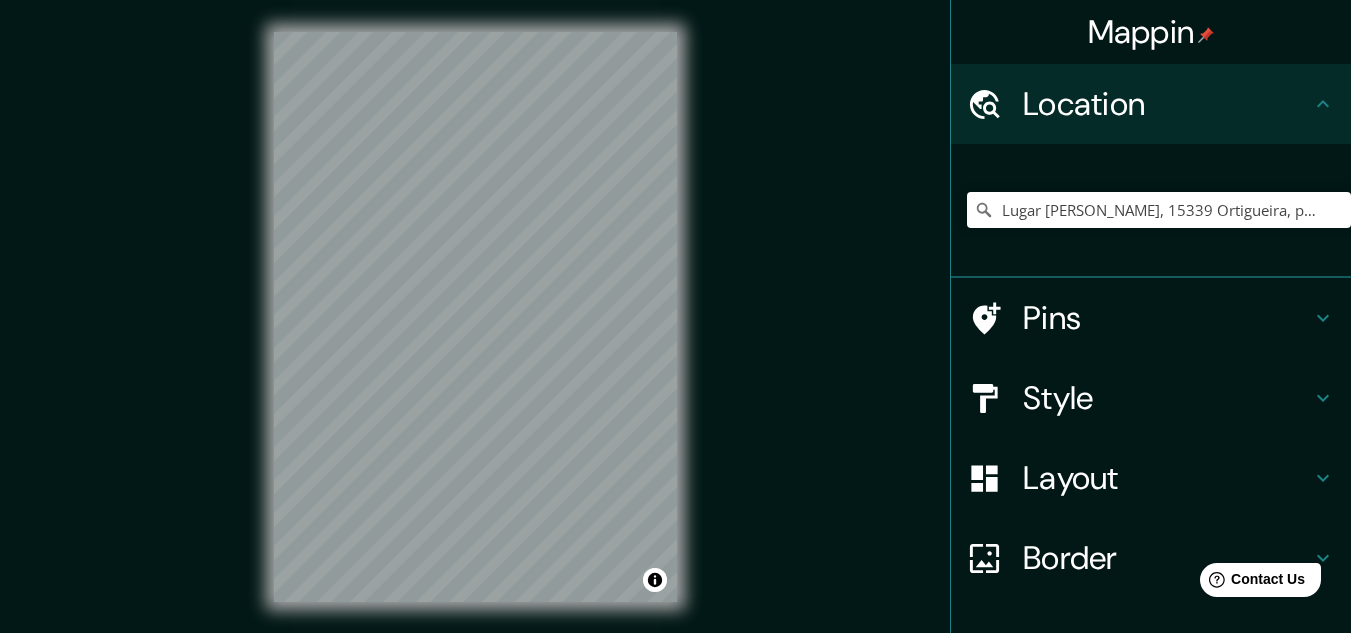drag, startPoint x: 836, startPoint y: 440, endPoint x: 683, endPoint y: 432, distance: 153.20901 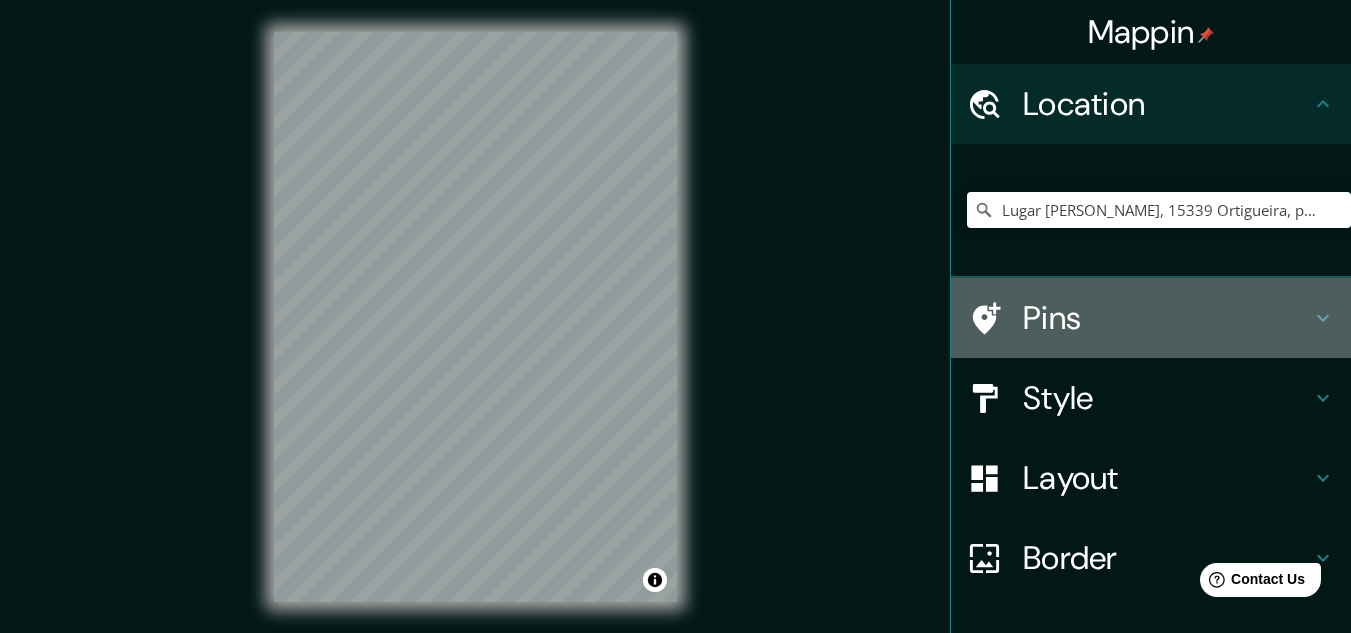 click on "Pins" at bounding box center [1167, 318] 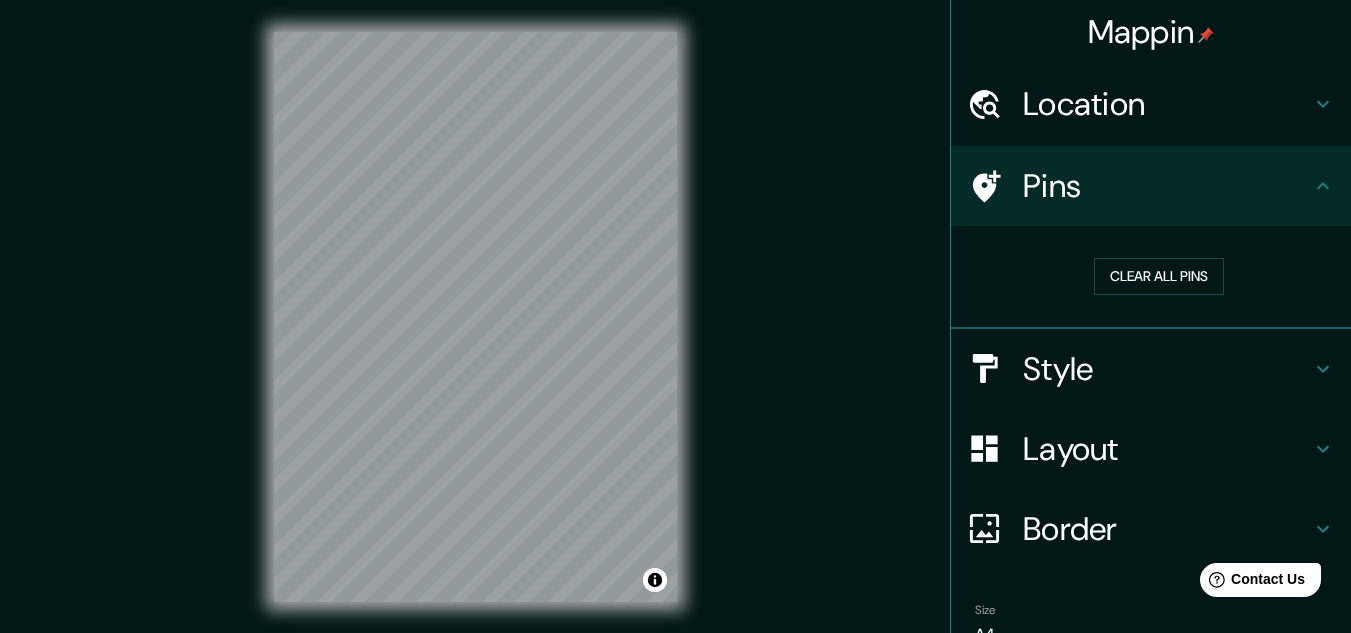 click on "Pins" at bounding box center [1167, 186] 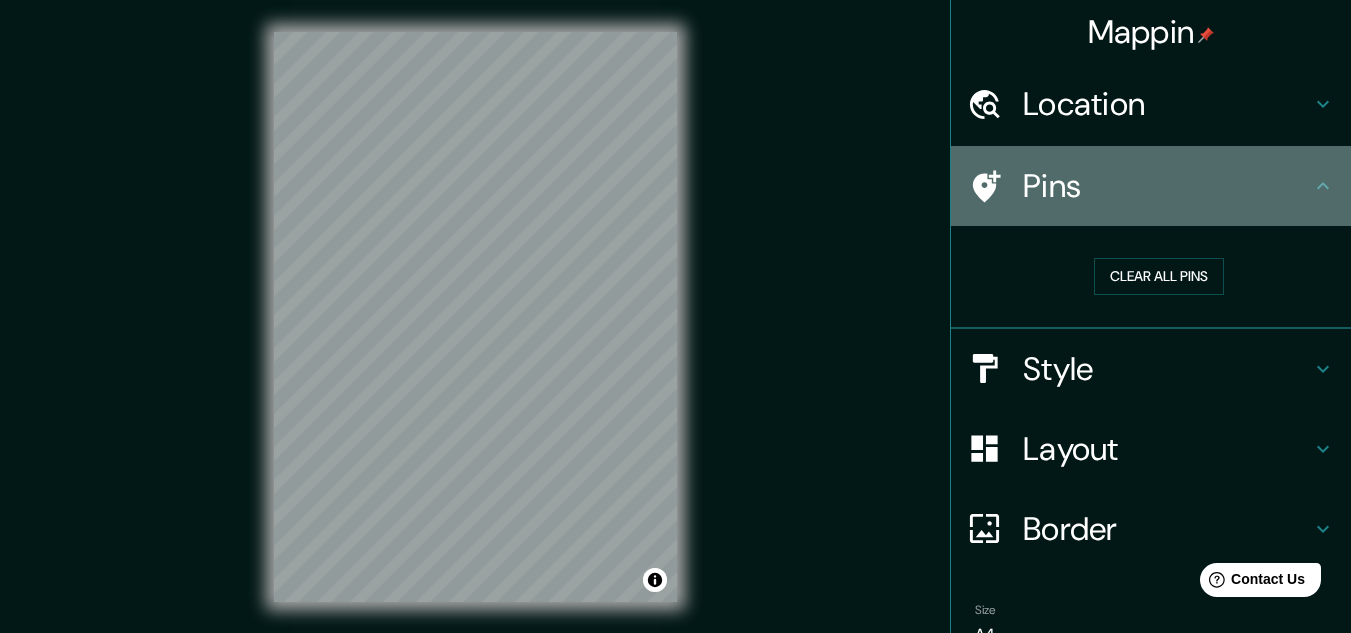 click 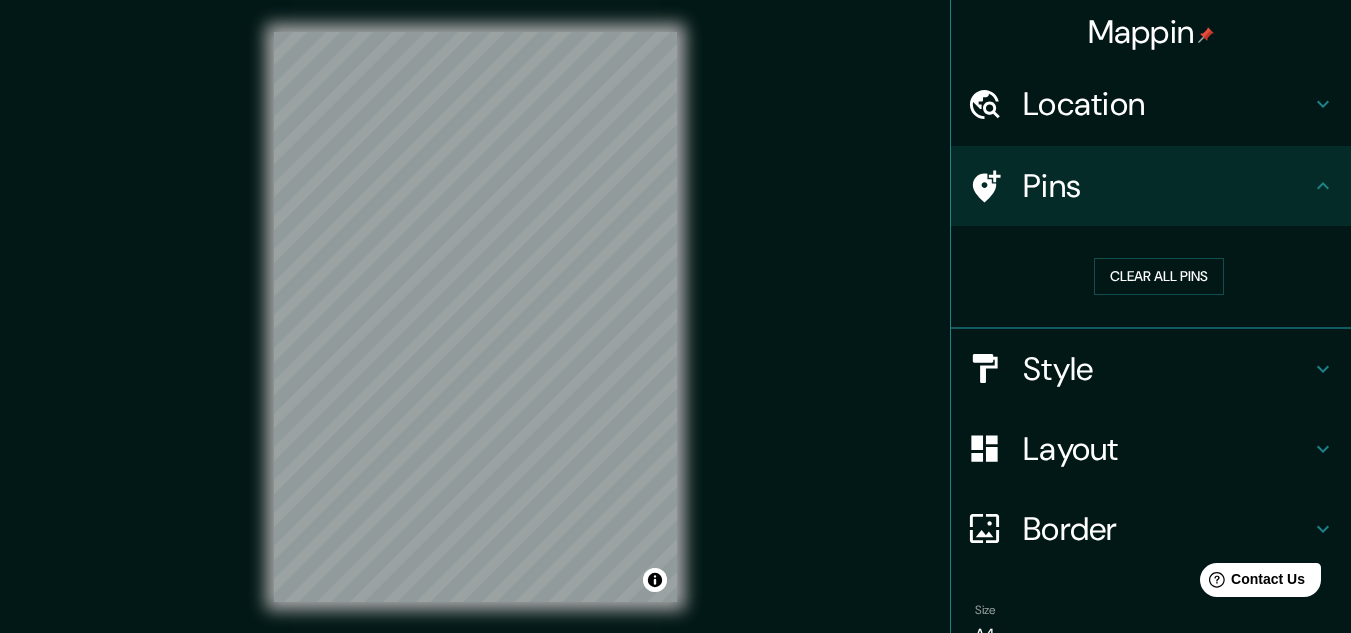click on "© Mapbox   © OpenStreetMap   Improve this map" at bounding box center (476, 317) 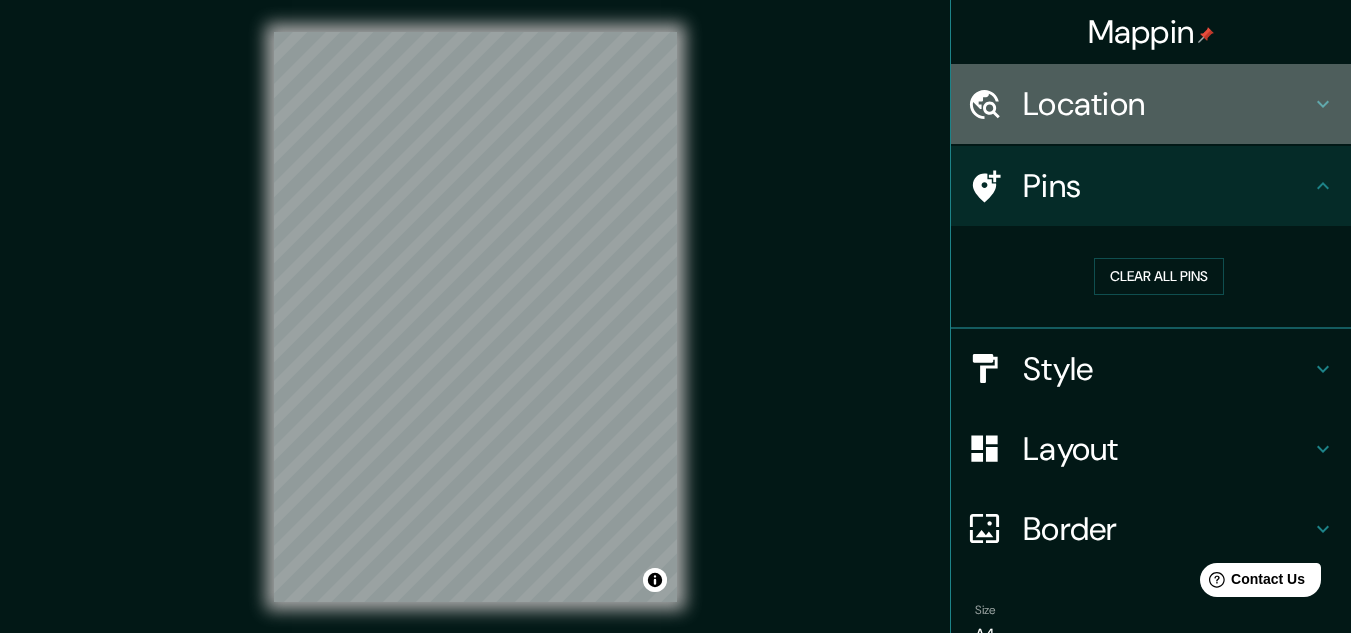 click on "Location" at bounding box center [1167, 104] 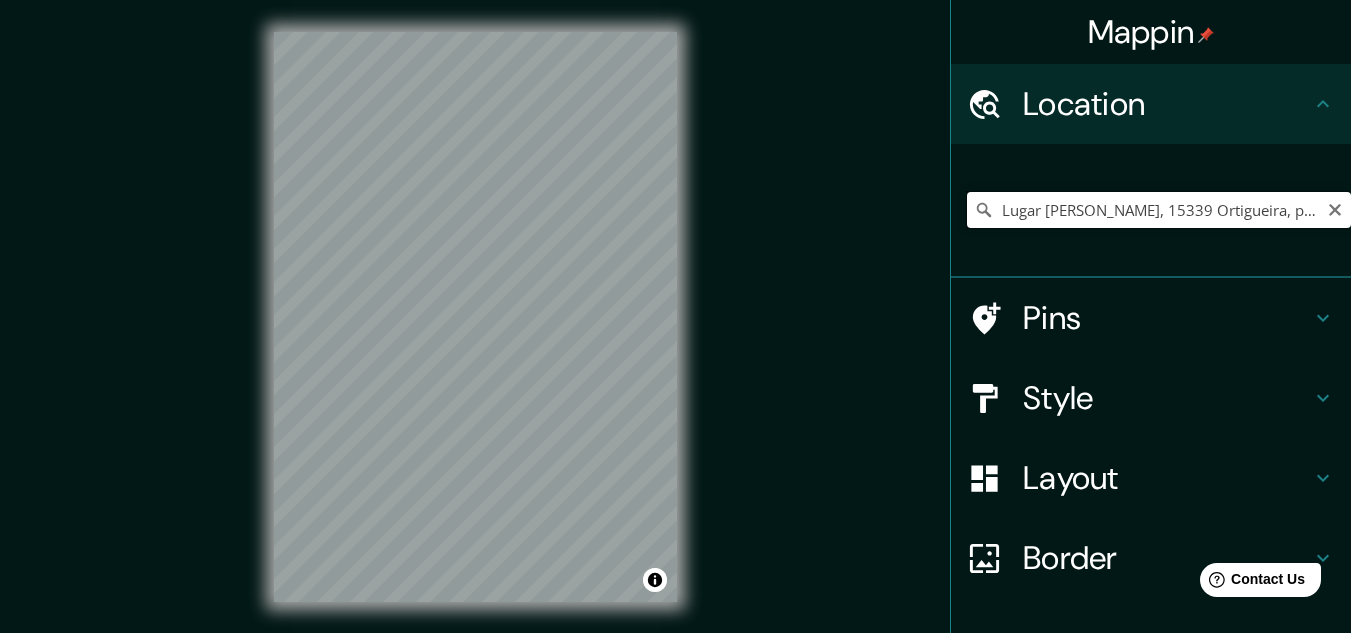 click on "Lugar [PERSON_NAME], 15339 Ortigueira, provincia de [GEOGRAPHIC_DATA], [GEOGRAPHIC_DATA]" at bounding box center (1159, 210) 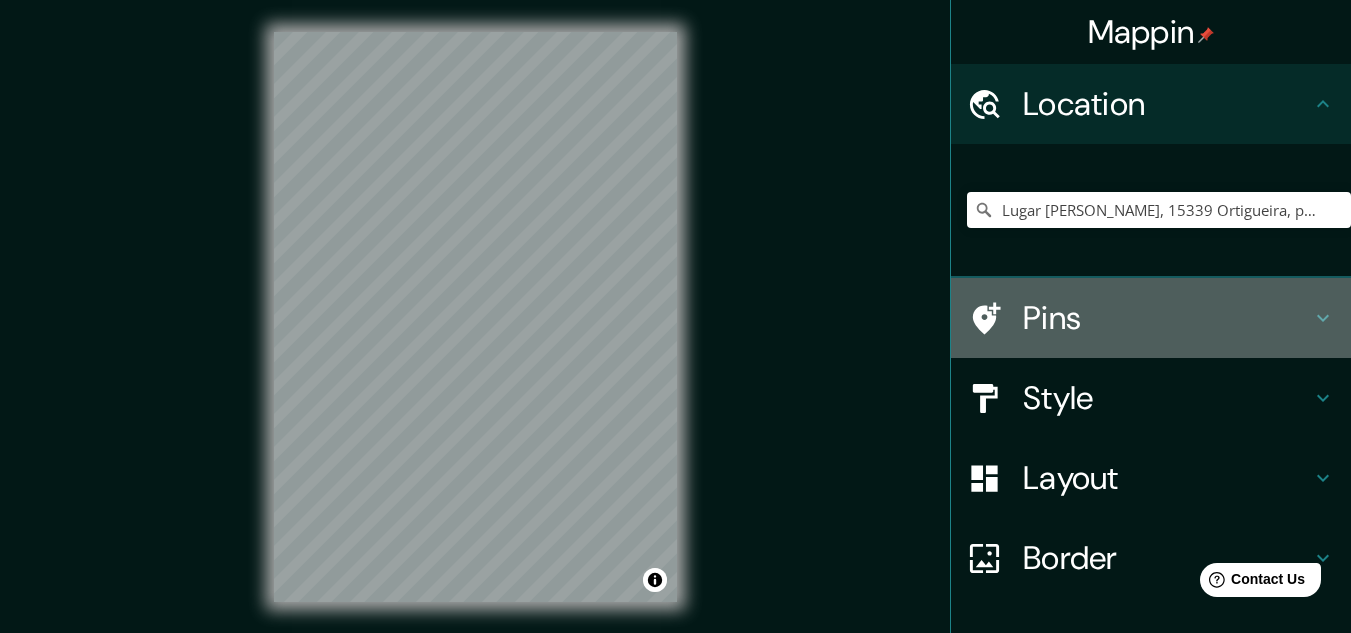 click on "Pins" at bounding box center [1167, 318] 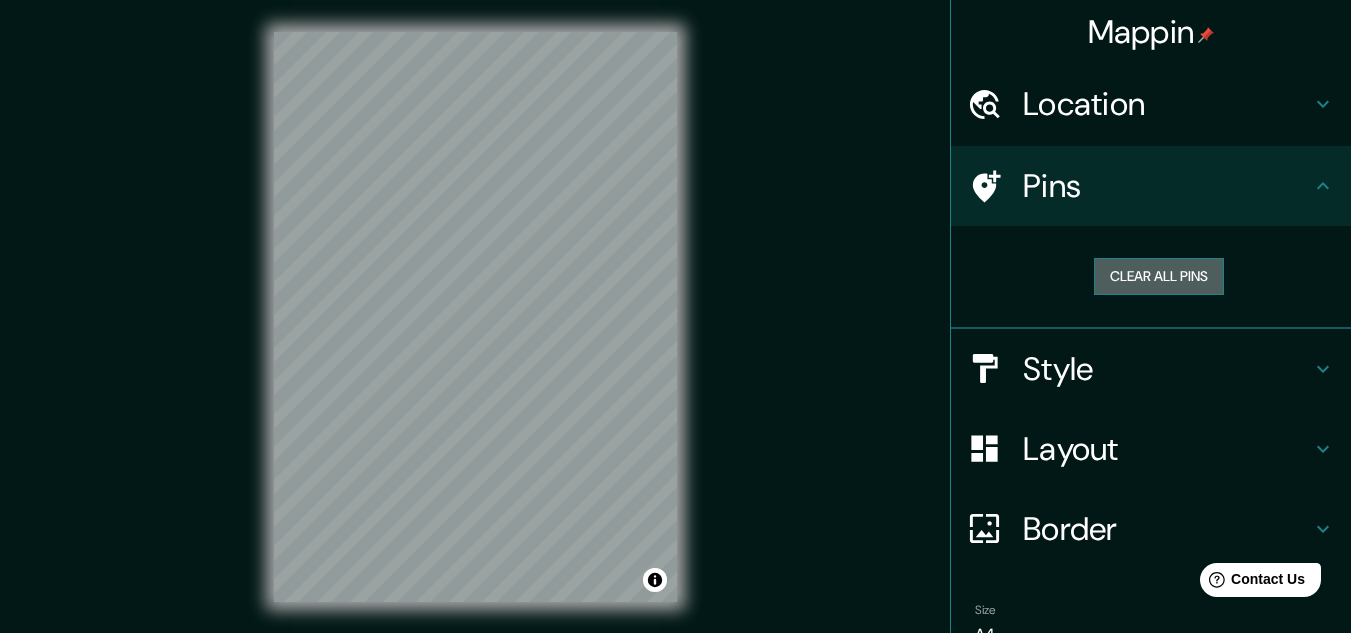 click on "Clear all pins" at bounding box center [1159, 276] 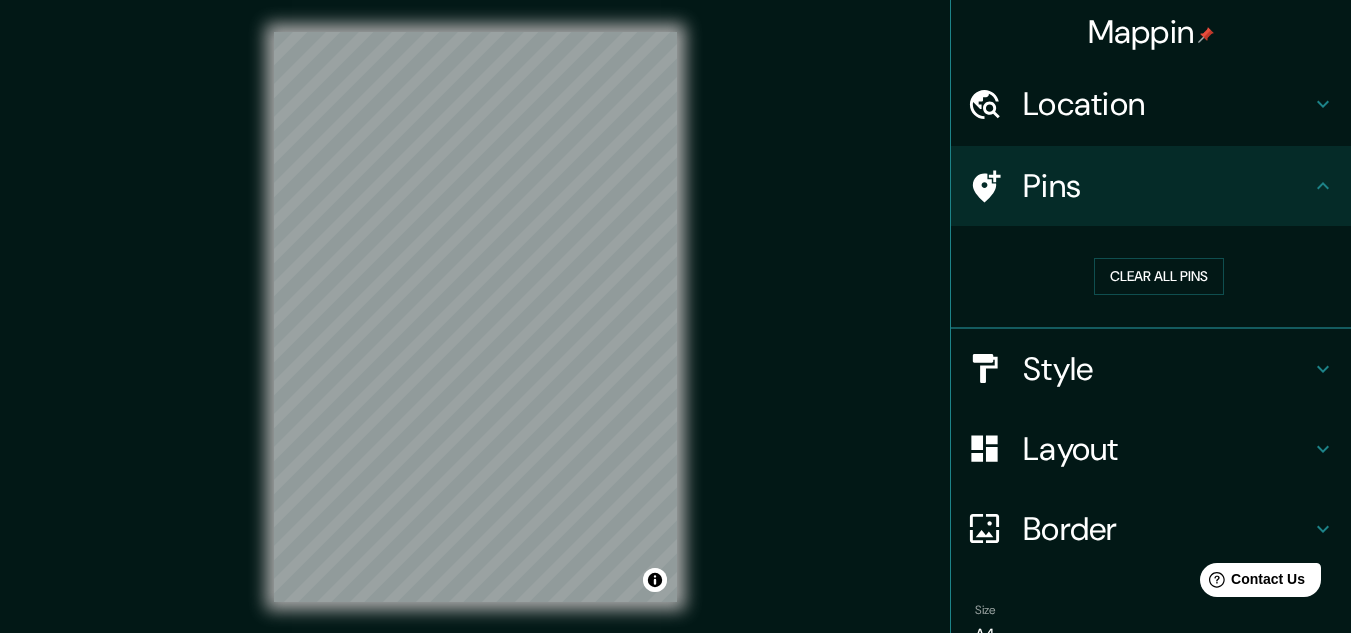 click on "© Mapbox   © OpenStreetMap   Improve this map" at bounding box center (476, 317) 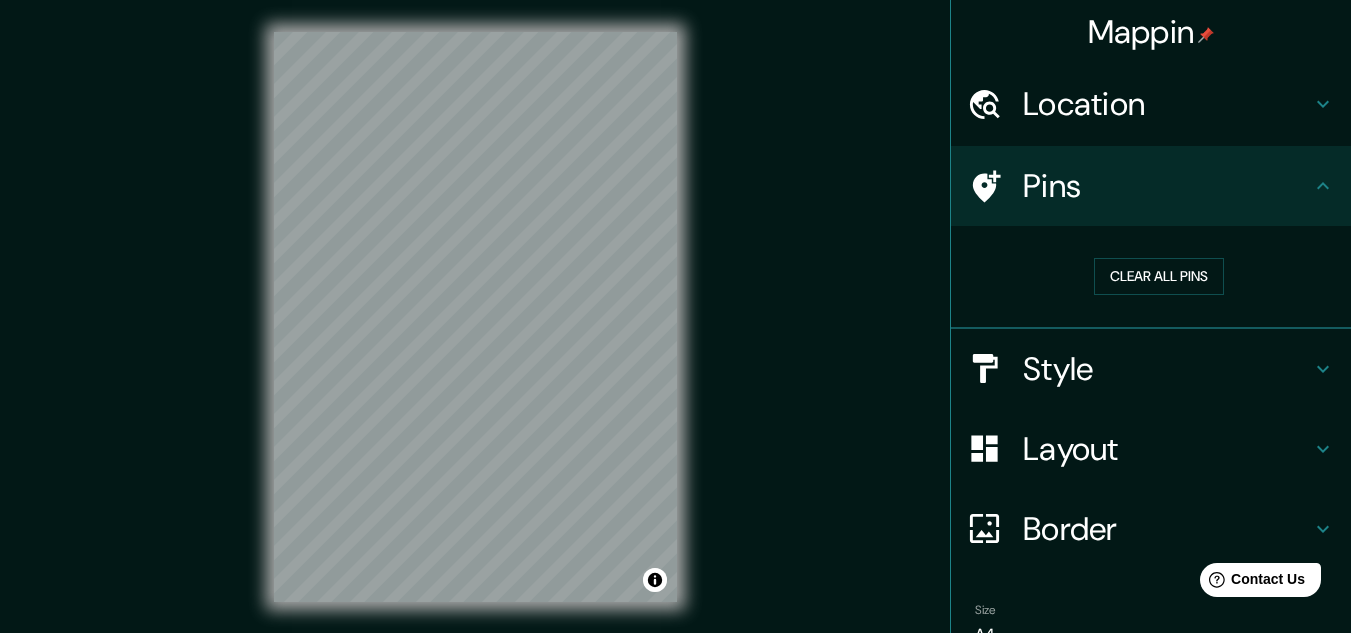 click on "© Mapbox   © OpenStreetMap   Improve this map" at bounding box center (476, 317) 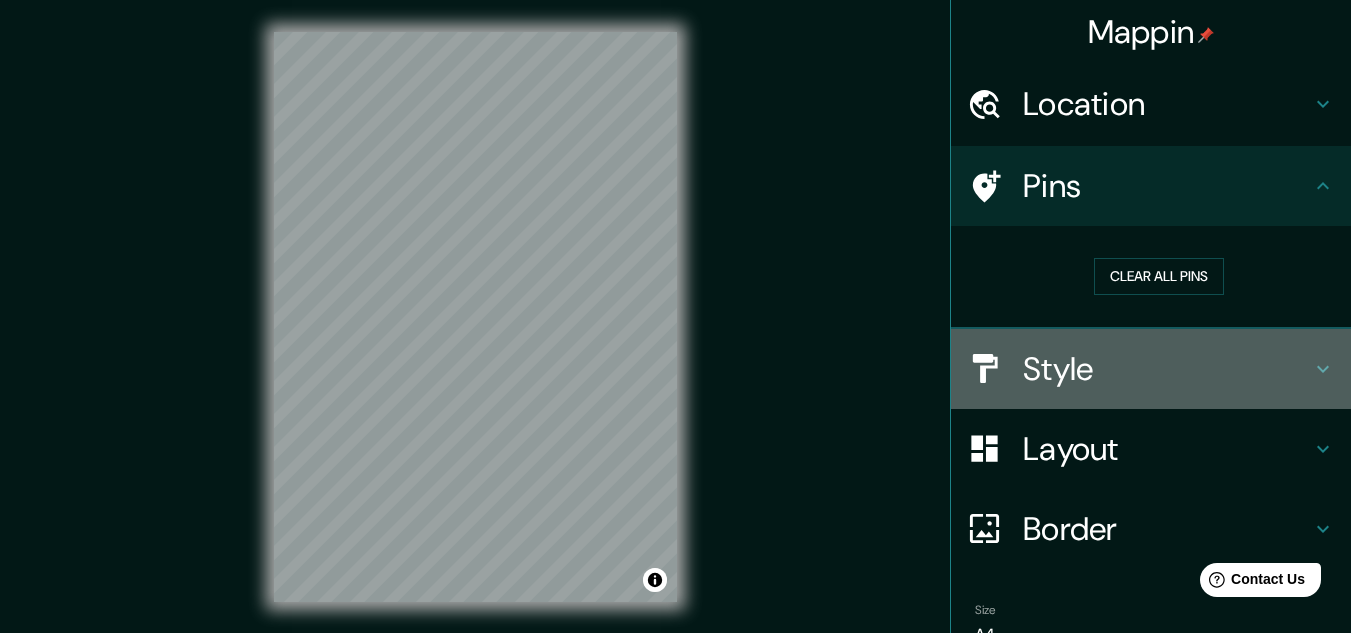 click 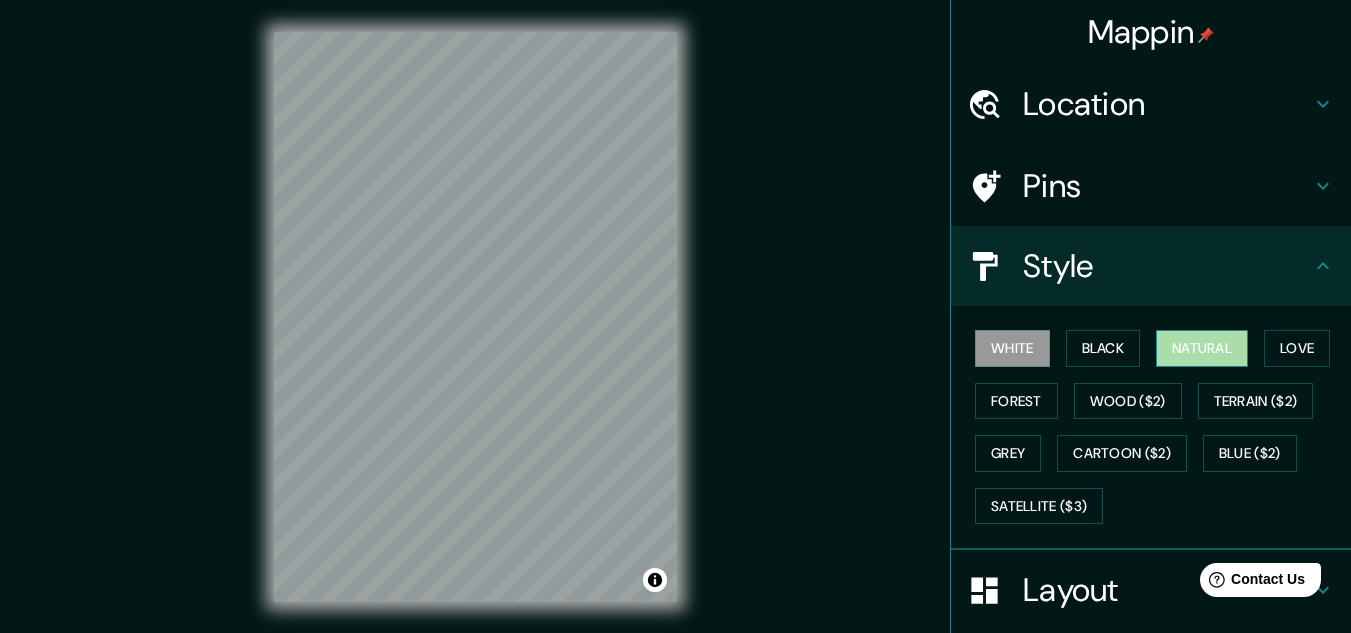 click on "Natural" at bounding box center [1202, 348] 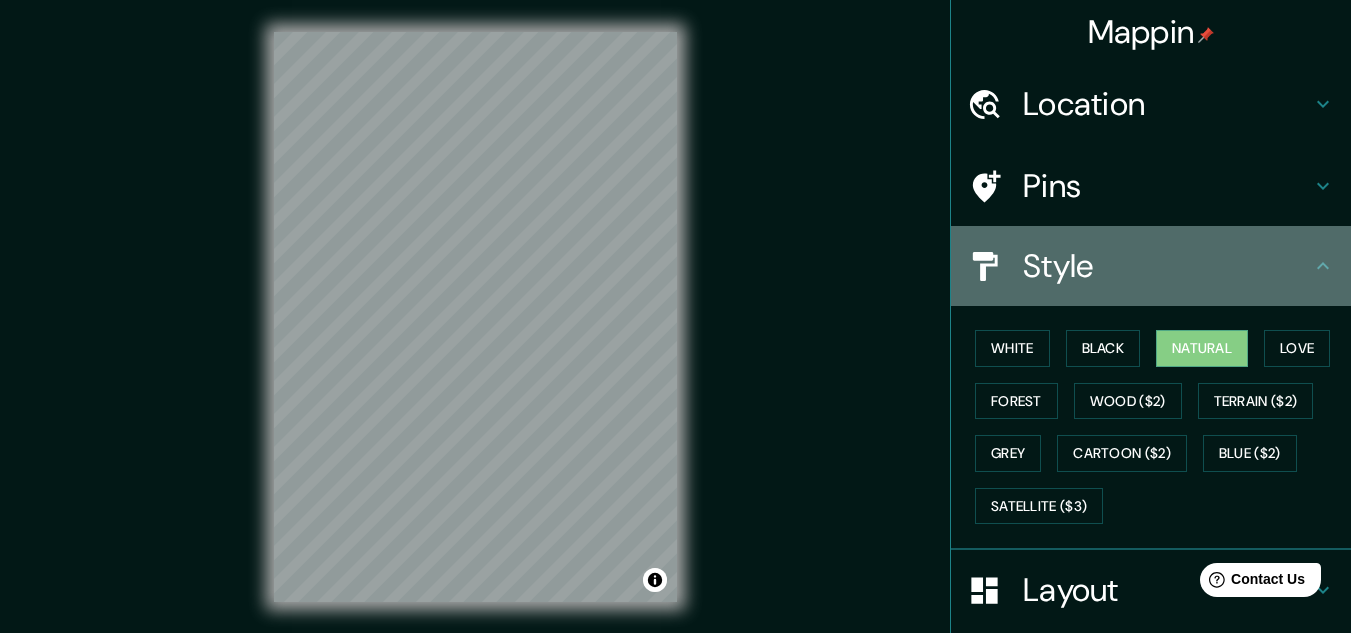 click 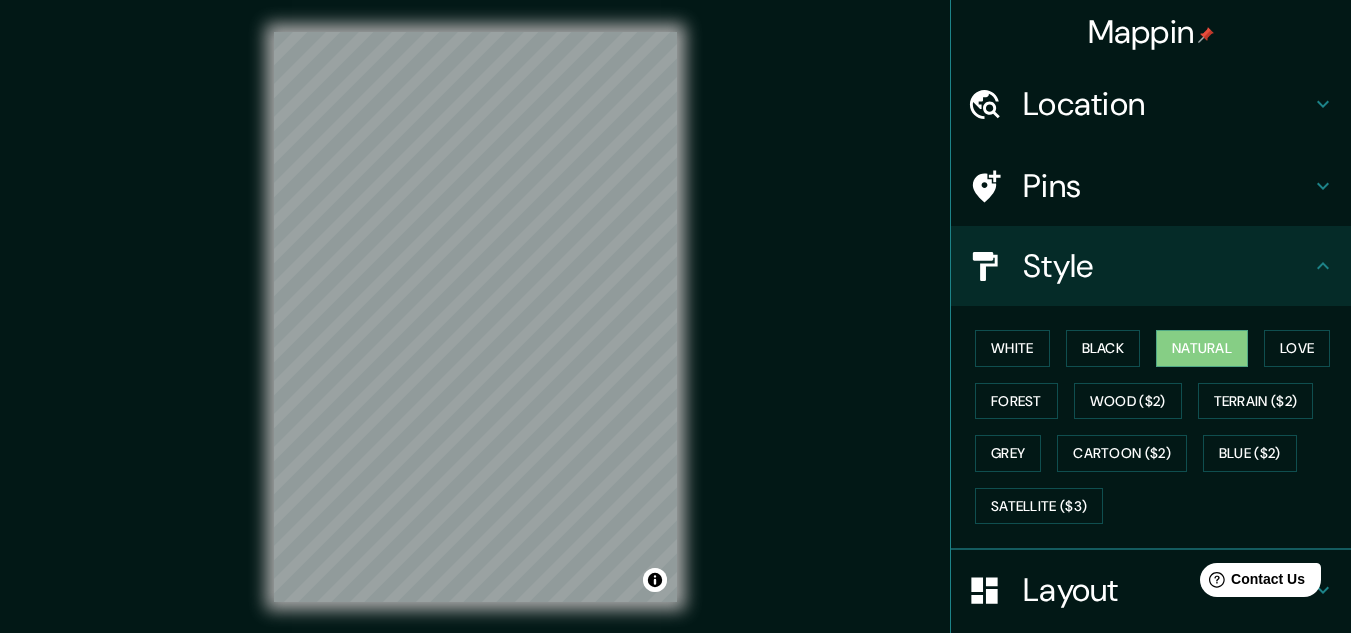 click on "Mappin Location Pins Style White Black Natural Love Forest Wood ($2) Terrain ($2) Grey Cartoon ($2) Blue ($2) Satellite ($3) Layout Border Choose a border.  Hint : you can make layers of the frame opaque to create some cool effects. None Simple Transparent Fancy Size A4 single Create your map © Mapbox   © OpenStreetMap   Improve this map Any problems, suggestions, or concerns please email    [EMAIL_ADDRESS][DOMAIN_NAME] . . ." at bounding box center [675, 333] 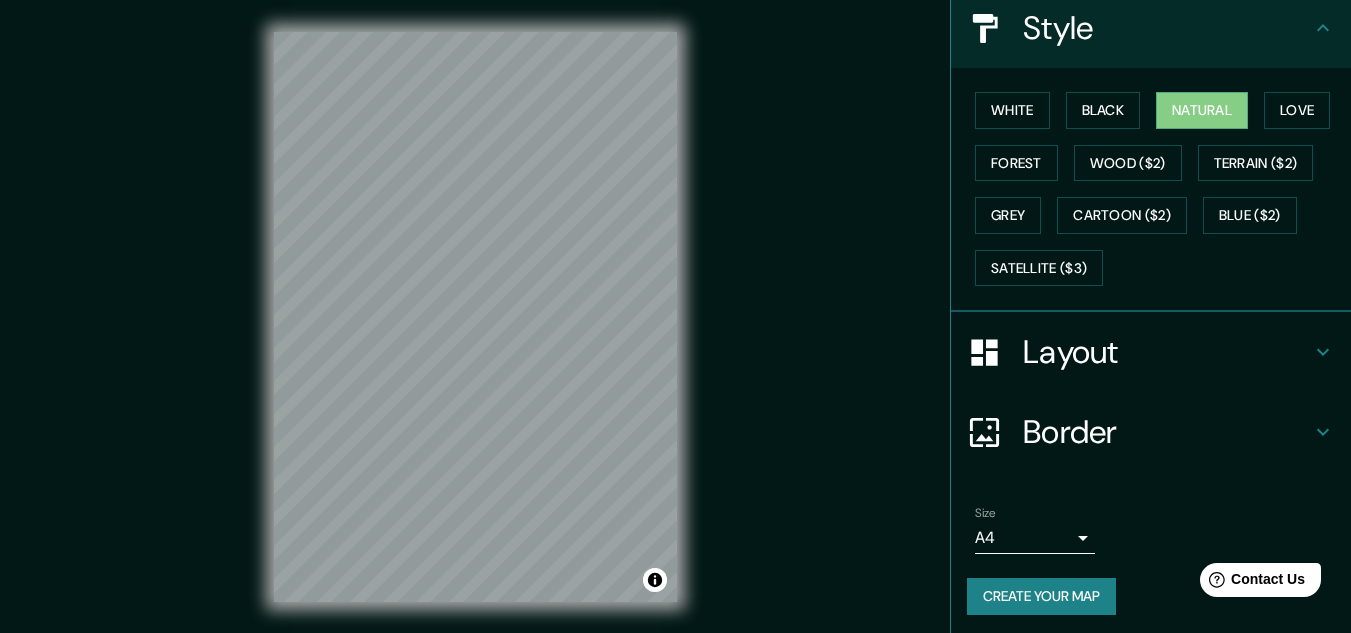 scroll, scrollTop: 244, scrollLeft: 0, axis: vertical 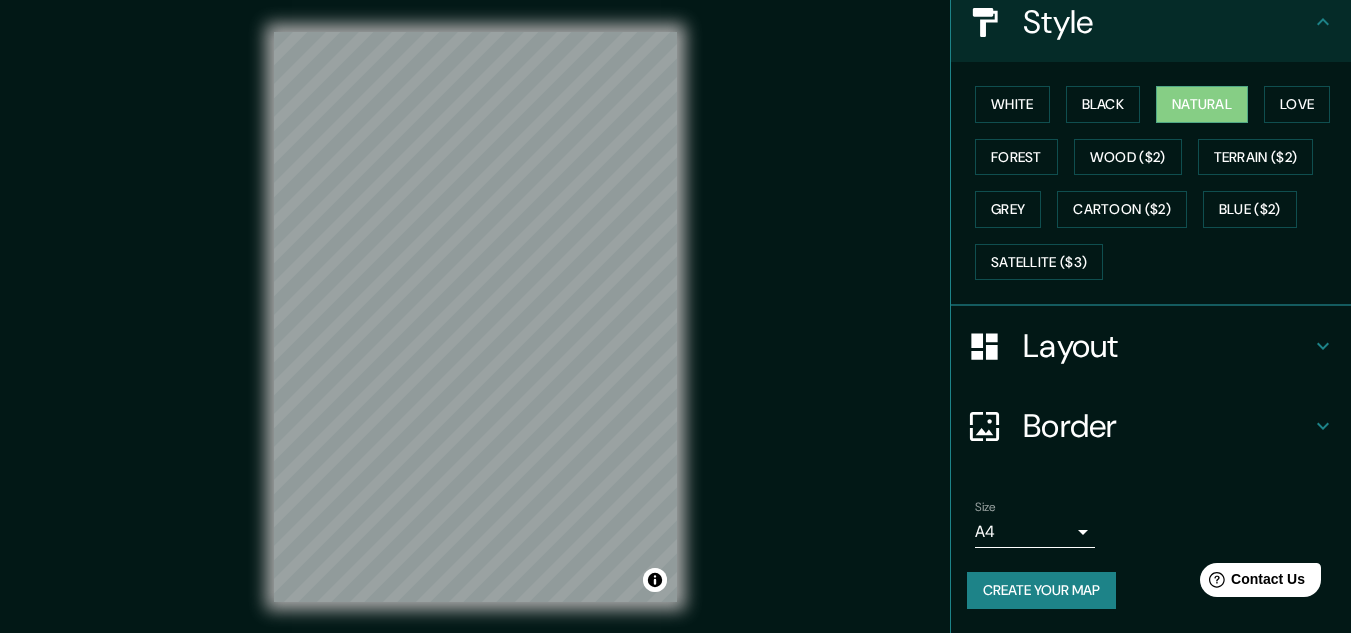 click 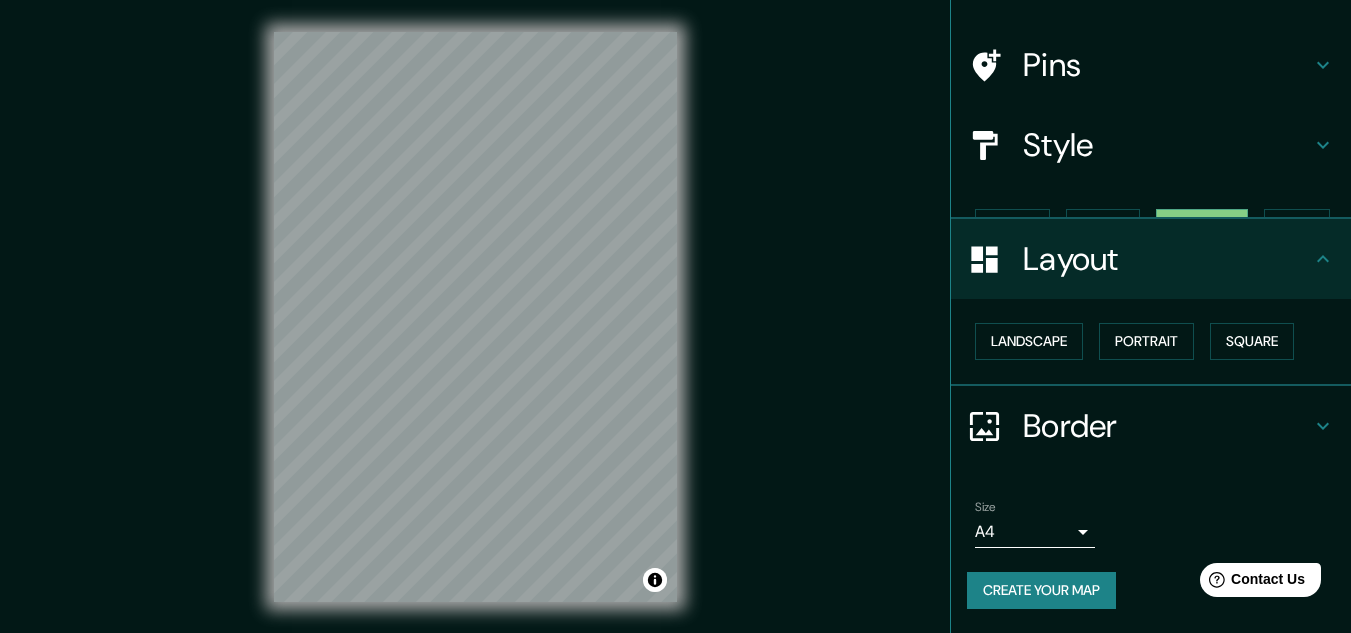scroll, scrollTop: 86, scrollLeft: 0, axis: vertical 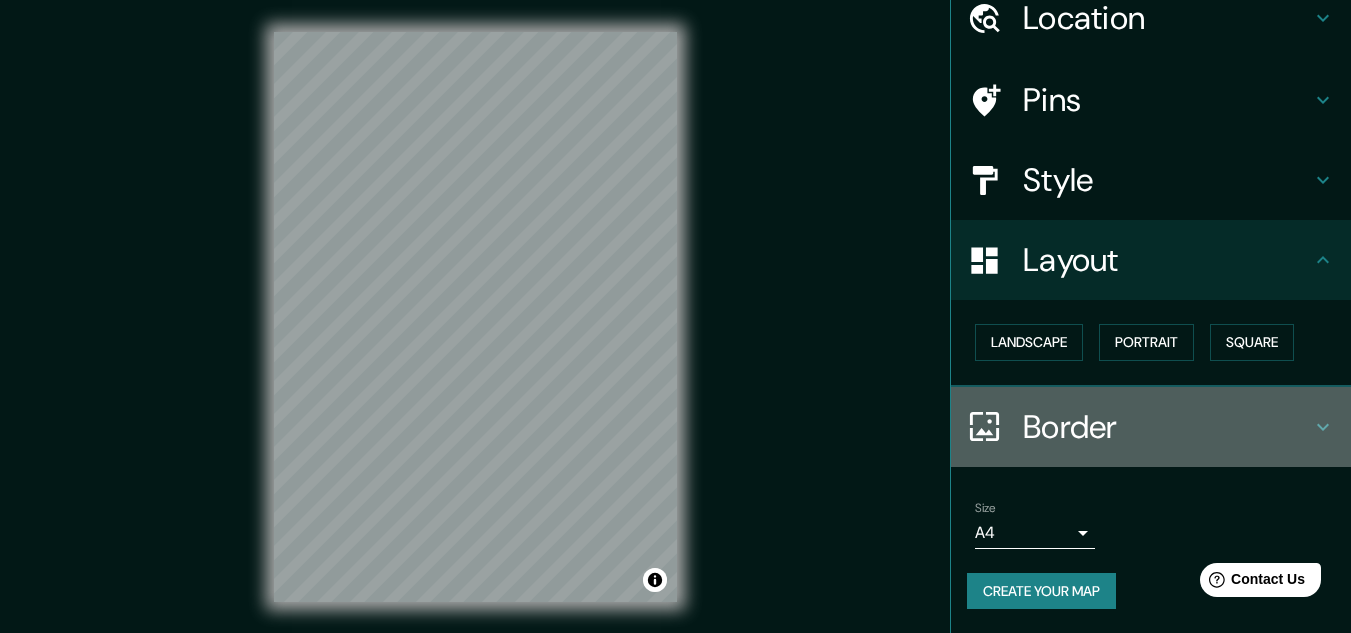 click on "Border" at bounding box center (1167, 427) 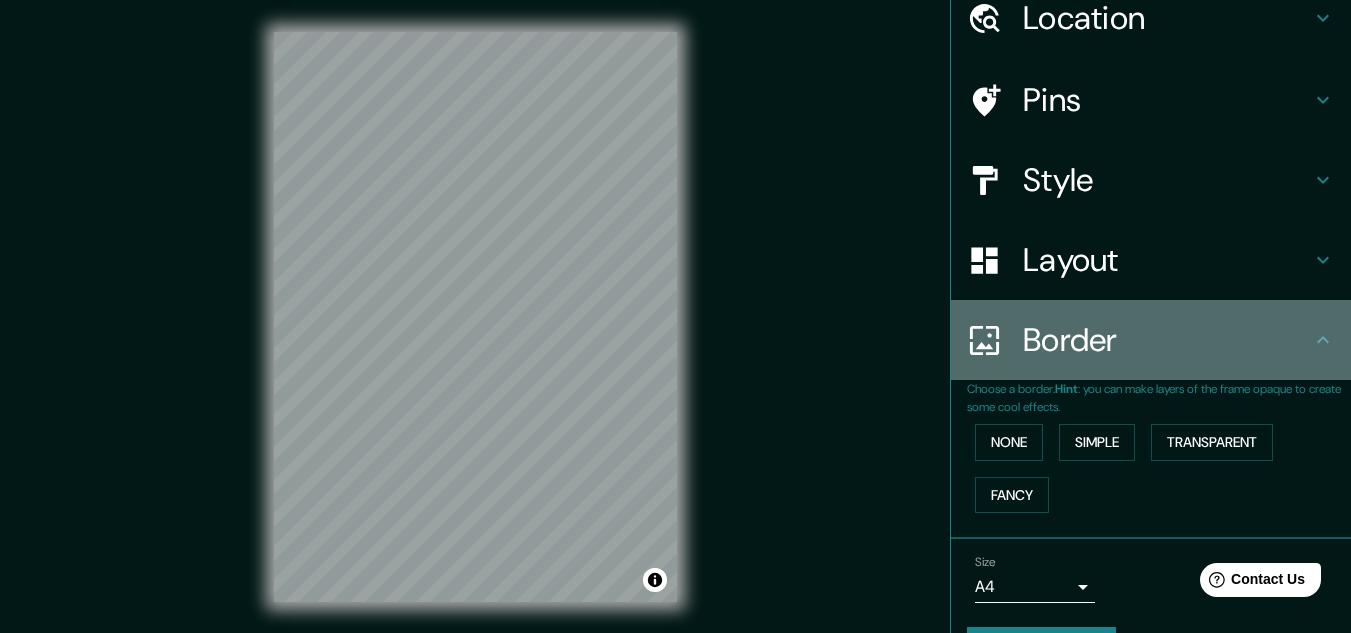 click 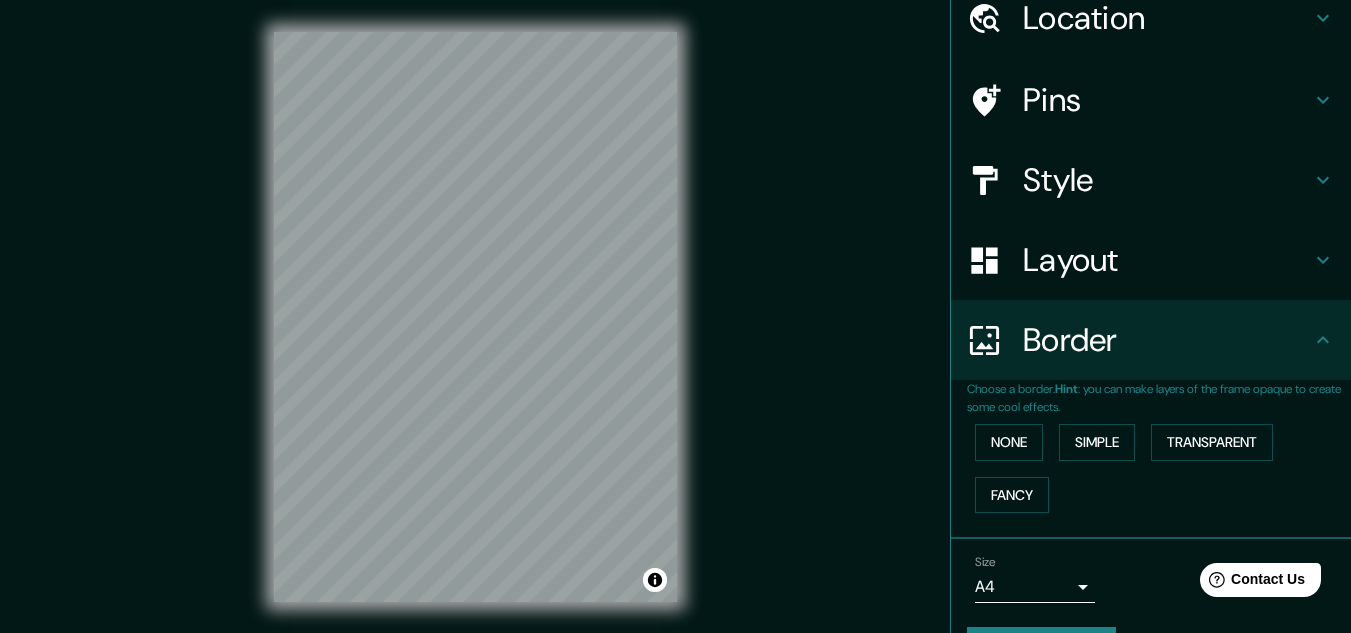 scroll, scrollTop: 0, scrollLeft: 0, axis: both 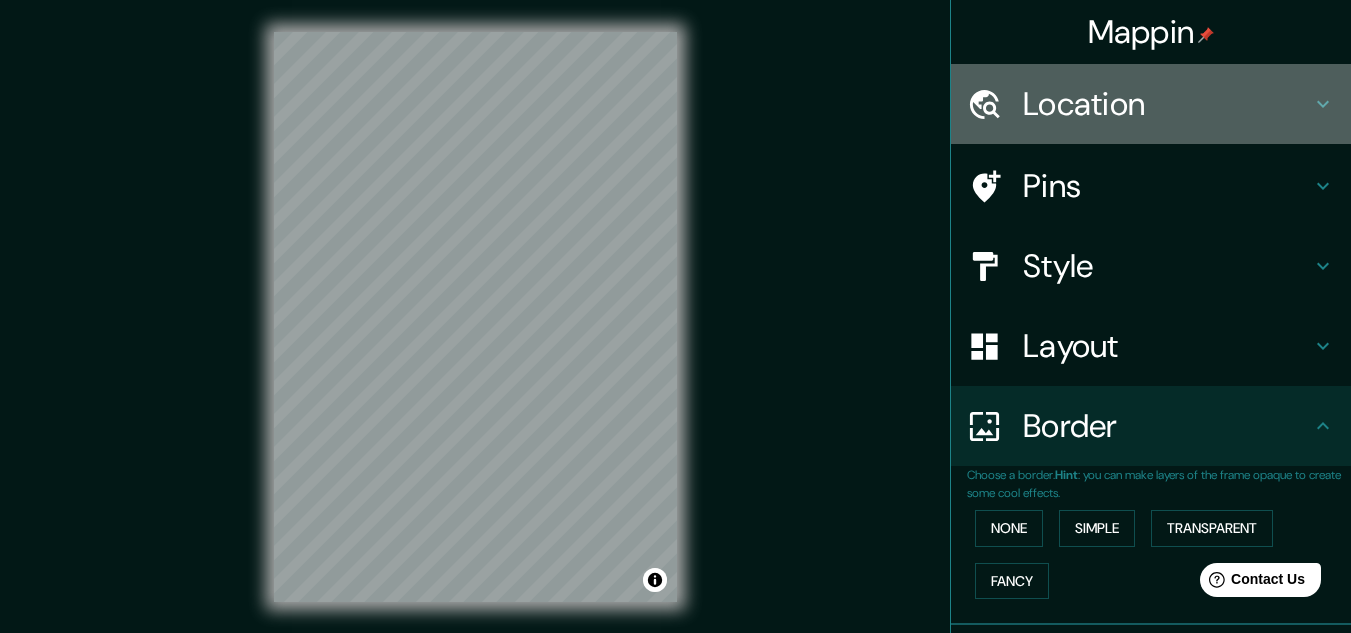 click on "Location" at bounding box center [1151, 104] 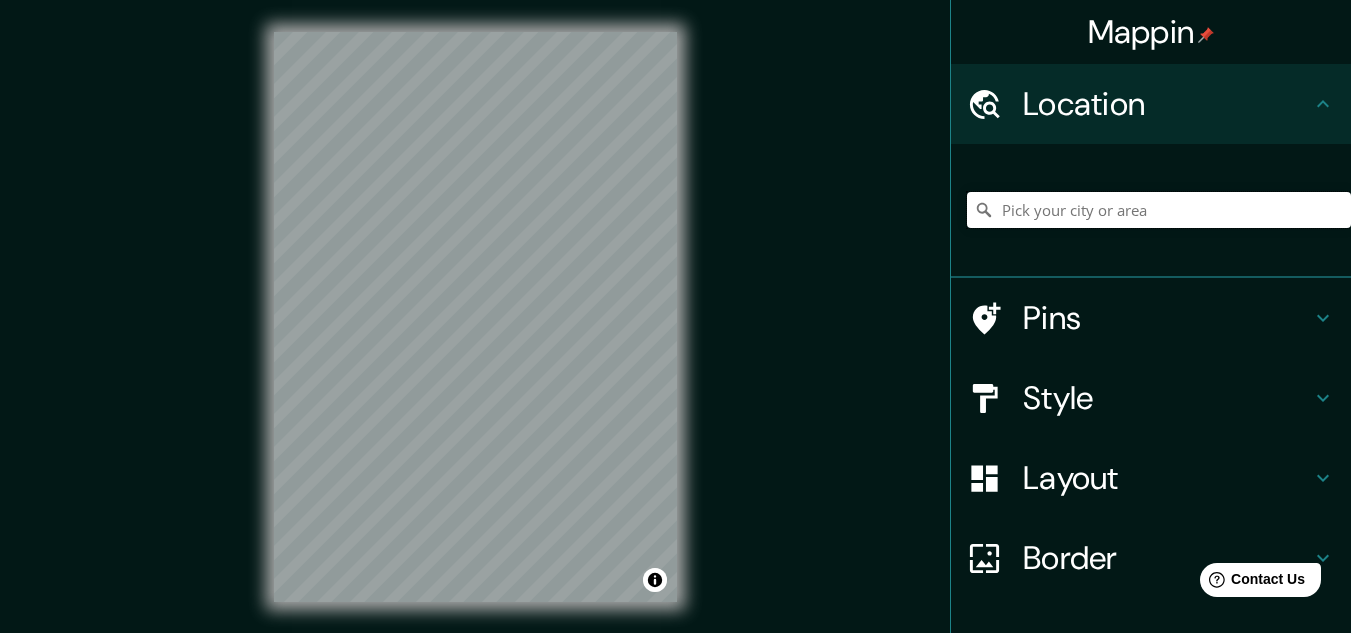 click at bounding box center [1159, 210] 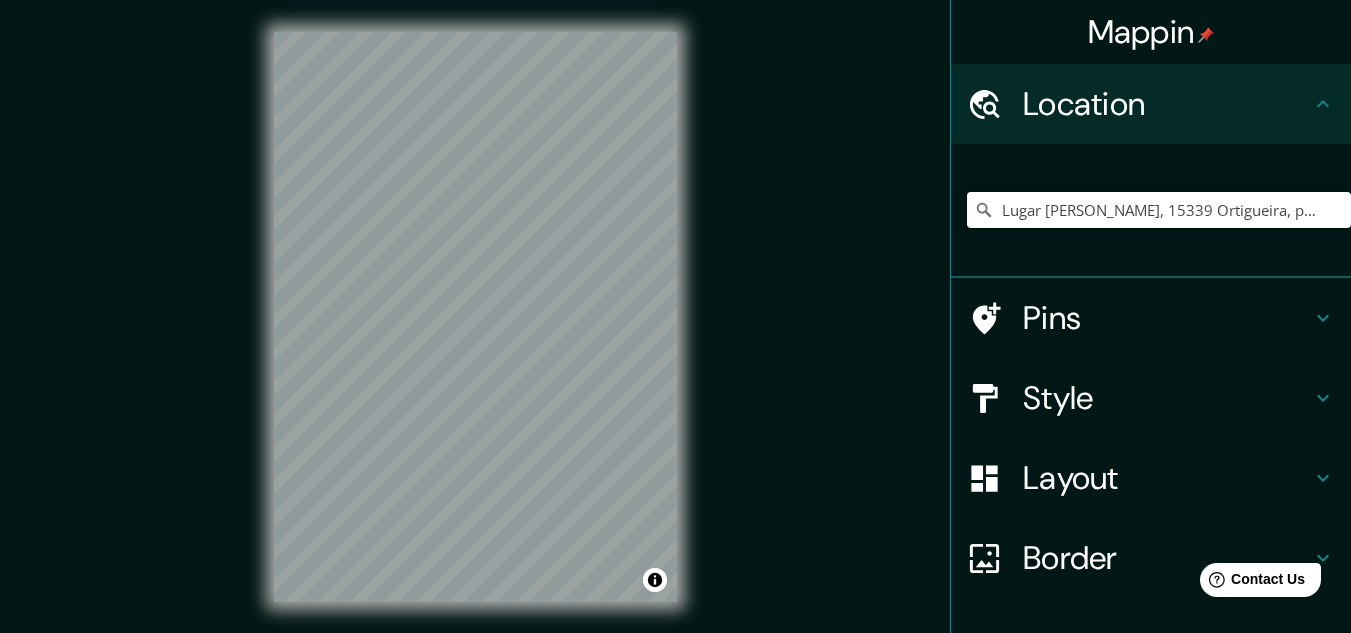 scroll, scrollTop: 0, scrollLeft: 0, axis: both 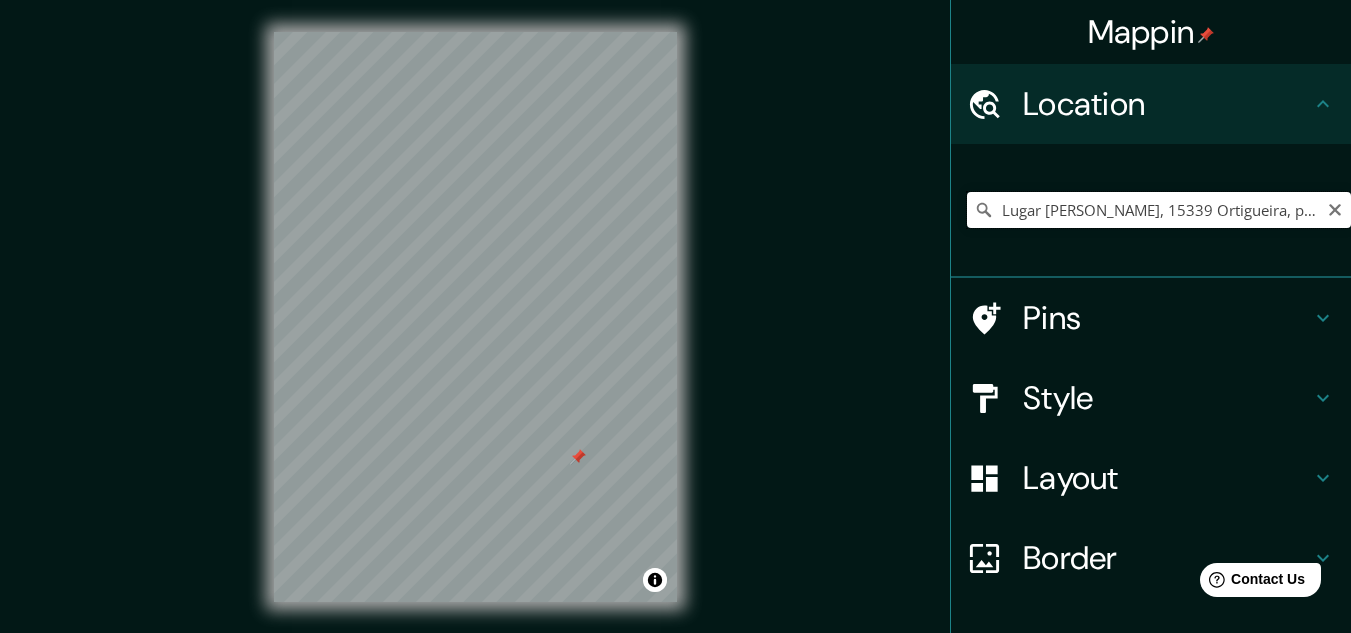click on "Lugar [PERSON_NAME], 15339 Ortigueira, provincia de [GEOGRAPHIC_DATA], [GEOGRAPHIC_DATA]" at bounding box center (1159, 210) 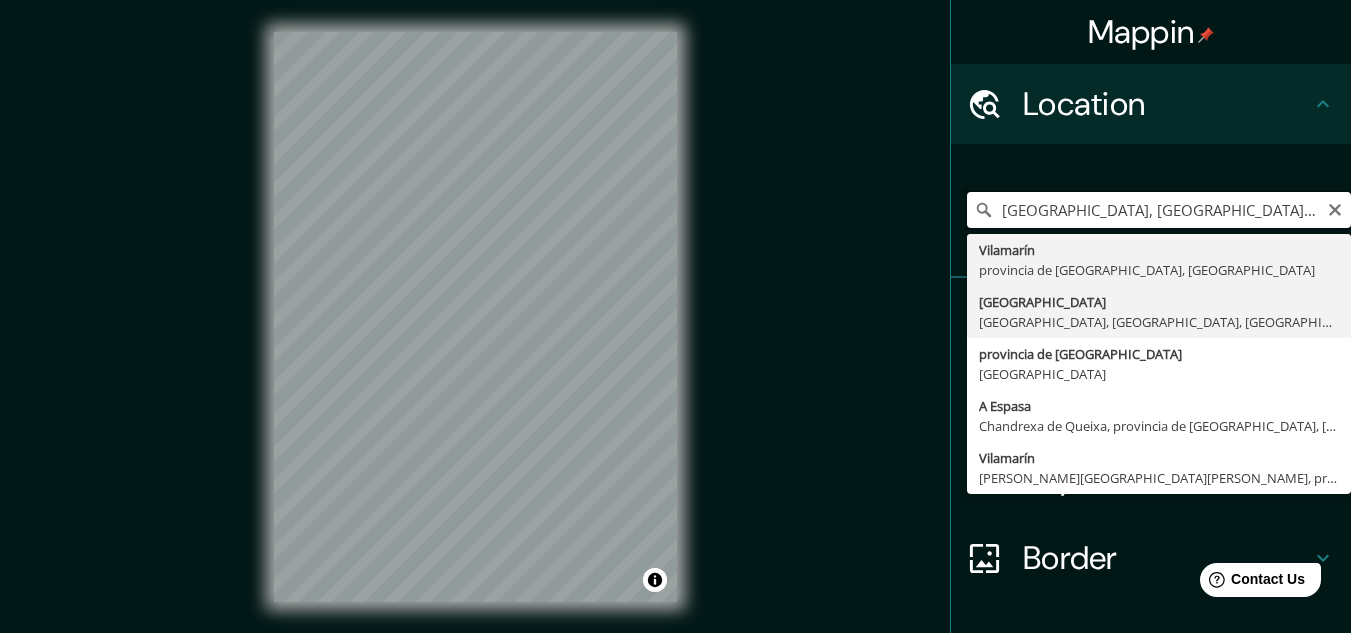 scroll, scrollTop: 0, scrollLeft: 0, axis: both 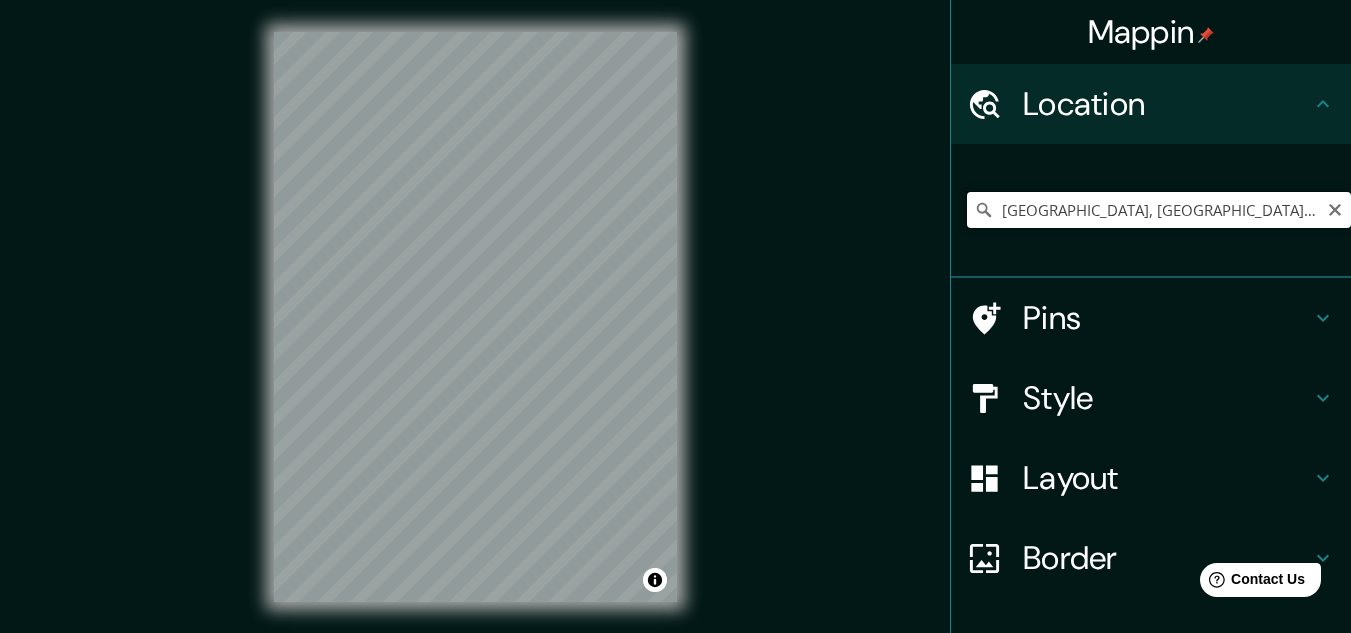 click on "[GEOGRAPHIC_DATA], [GEOGRAPHIC_DATA], [GEOGRAPHIC_DATA], [GEOGRAPHIC_DATA]" at bounding box center (1159, 210) 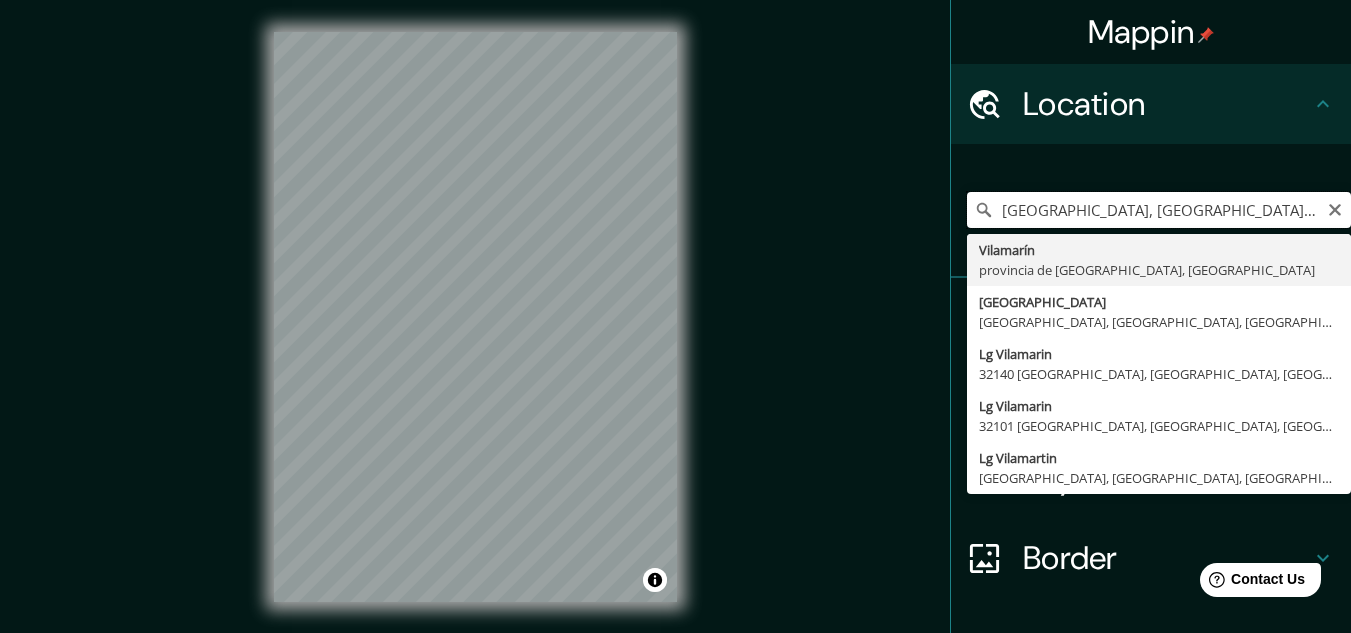 click on "[GEOGRAPHIC_DATA], [GEOGRAPHIC_DATA], [GEOGRAPHIC_DATA]" at bounding box center [1159, 210] 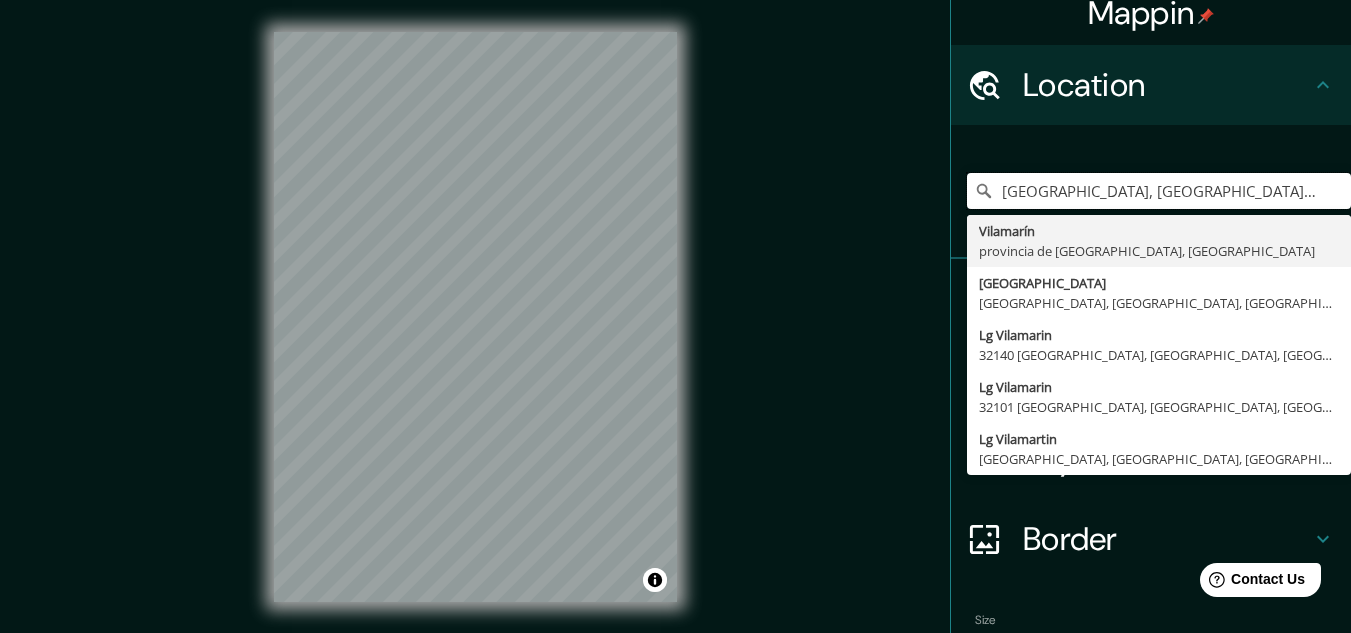 scroll, scrollTop: 3, scrollLeft: 0, axis: vertical 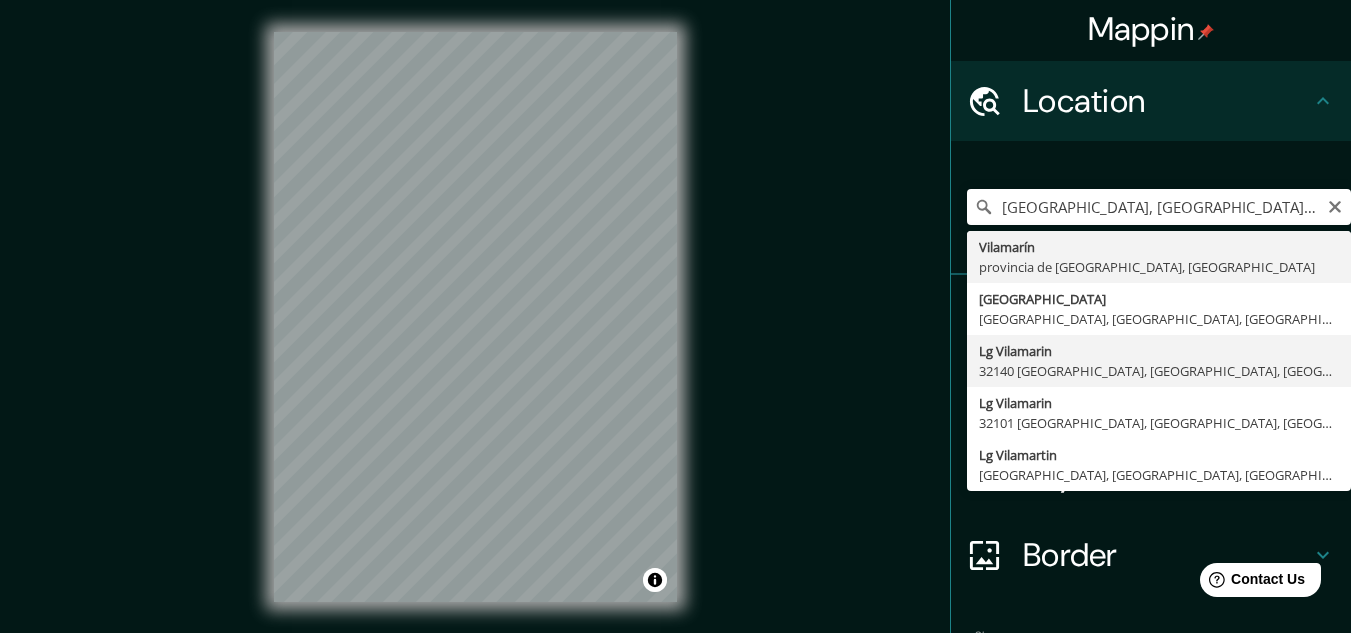 type on "Lg Vilamarin, 32140 [GEOGRAPHIC_DATA], [GEOGRAPHIC_DATA], [GEOGRAPHIC_DATA]" 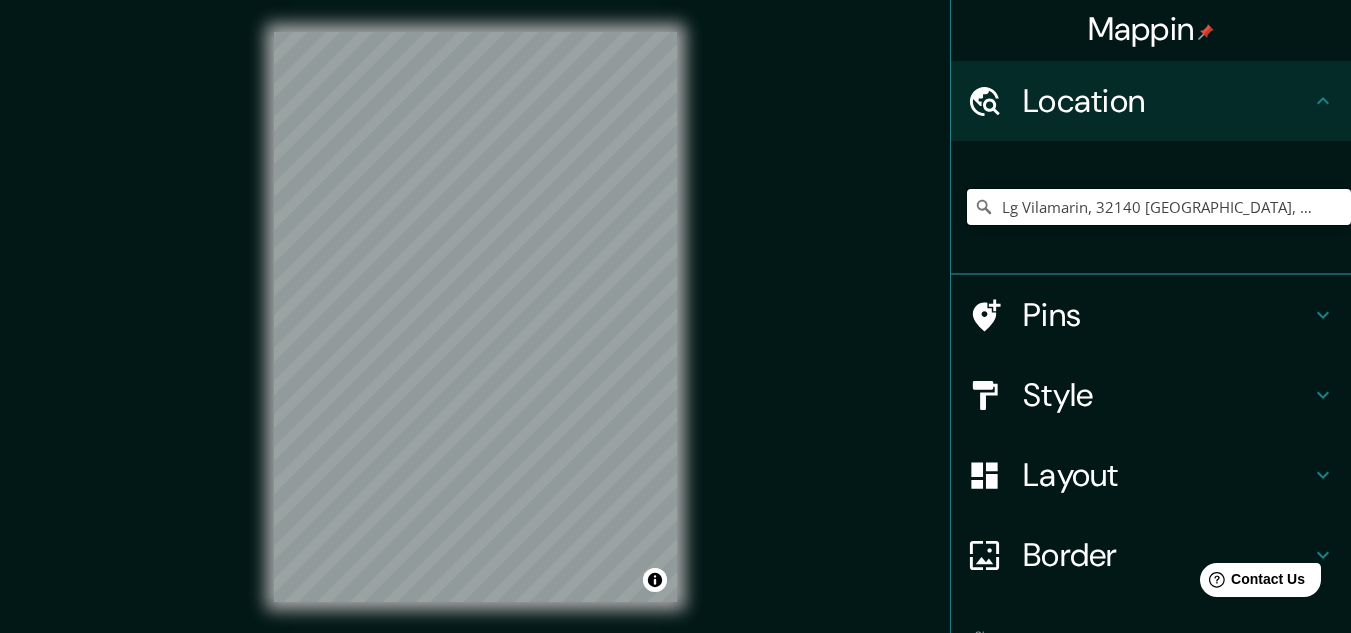 scroll, scrollTop: 0, scrollLeft: 0, axis: both 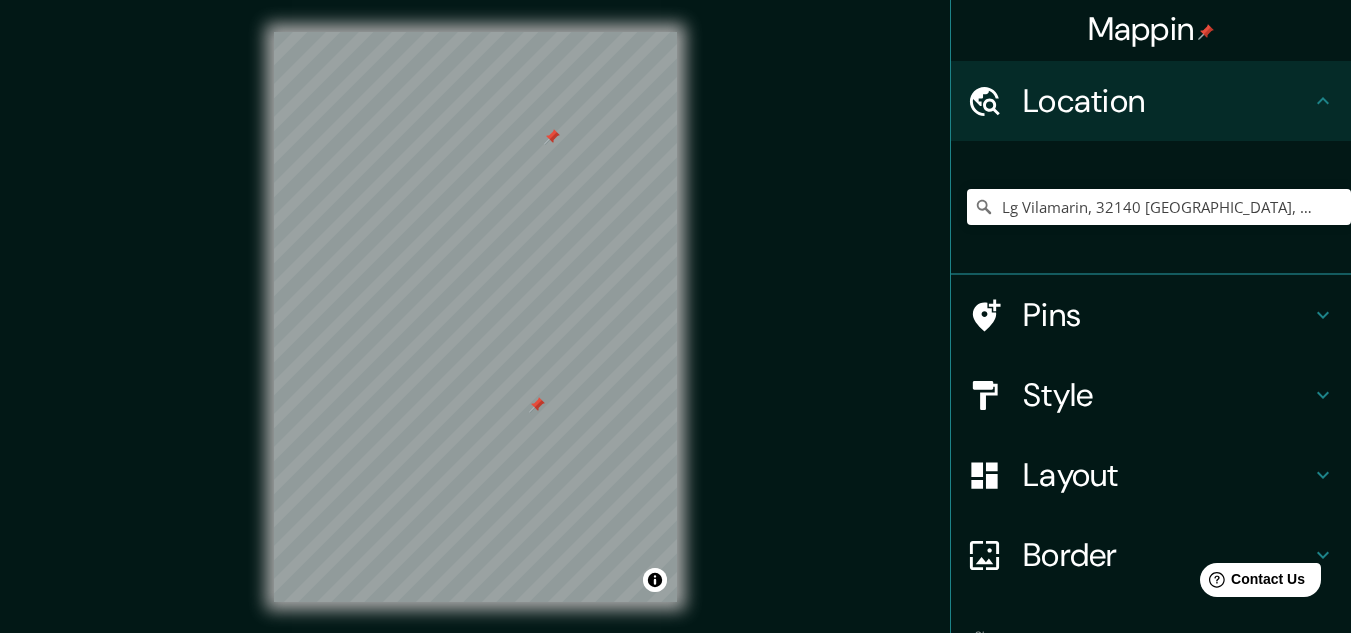 click on "Layout" at bounding box center [1167, 475] 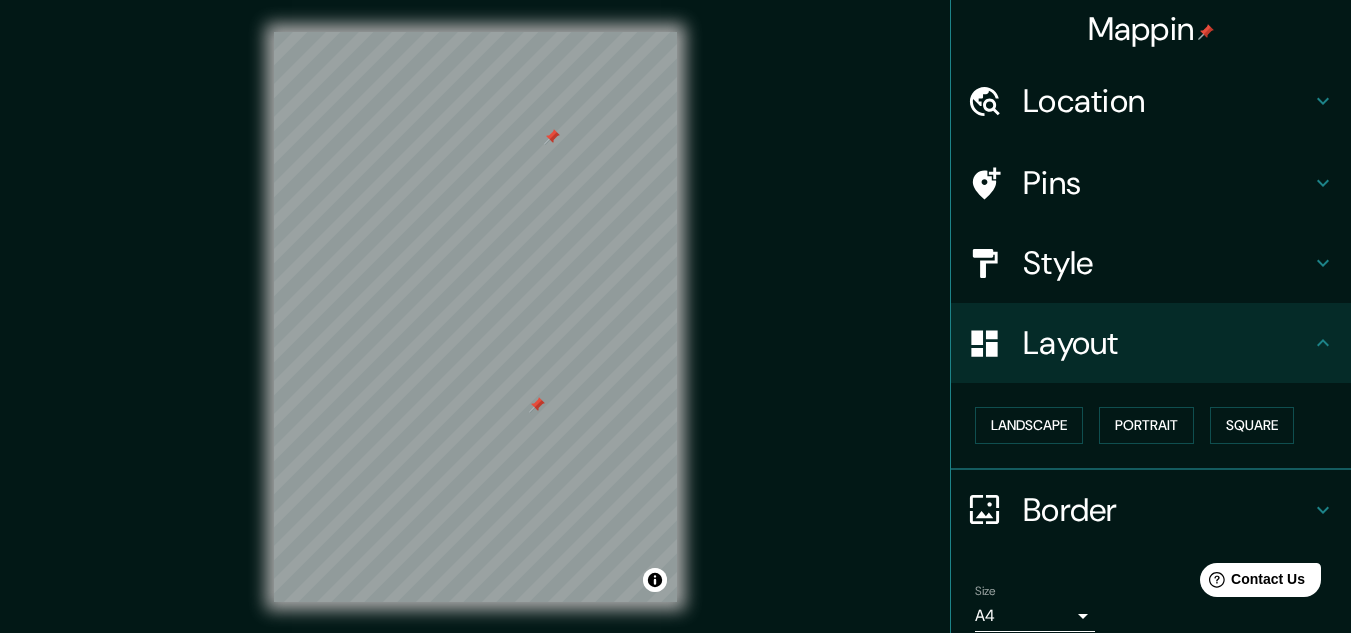 click on "Border" at bounding box center (1167, 510) 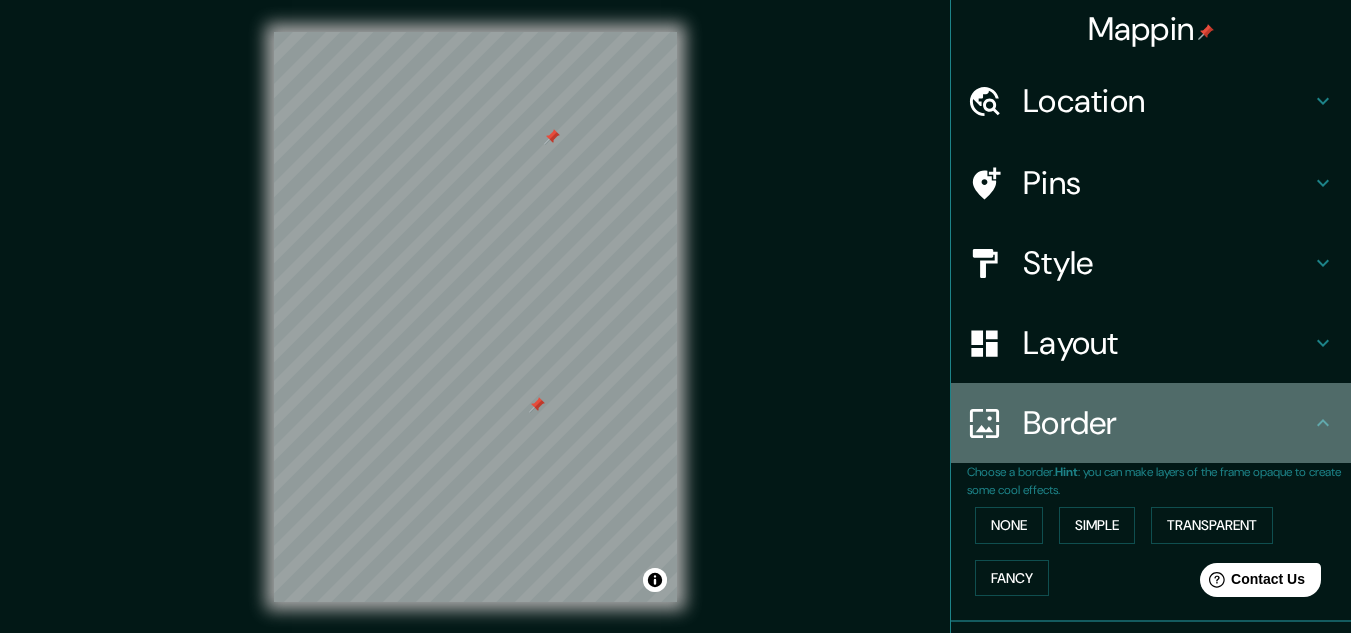 click 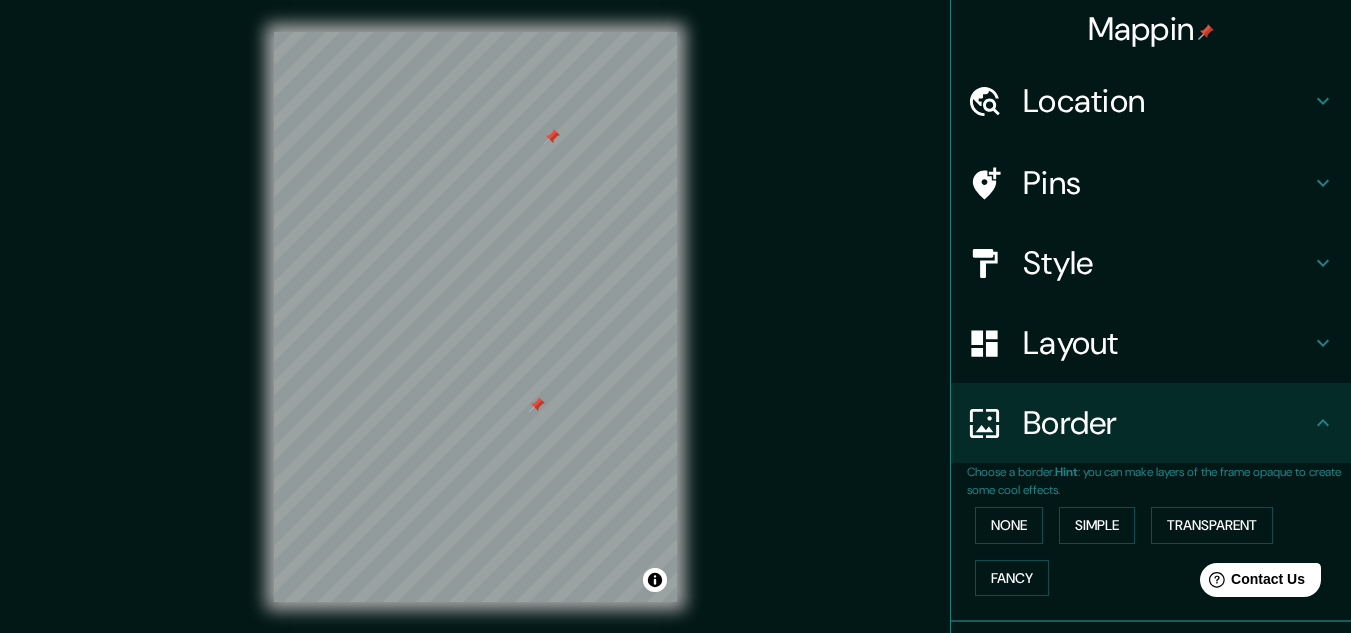 click 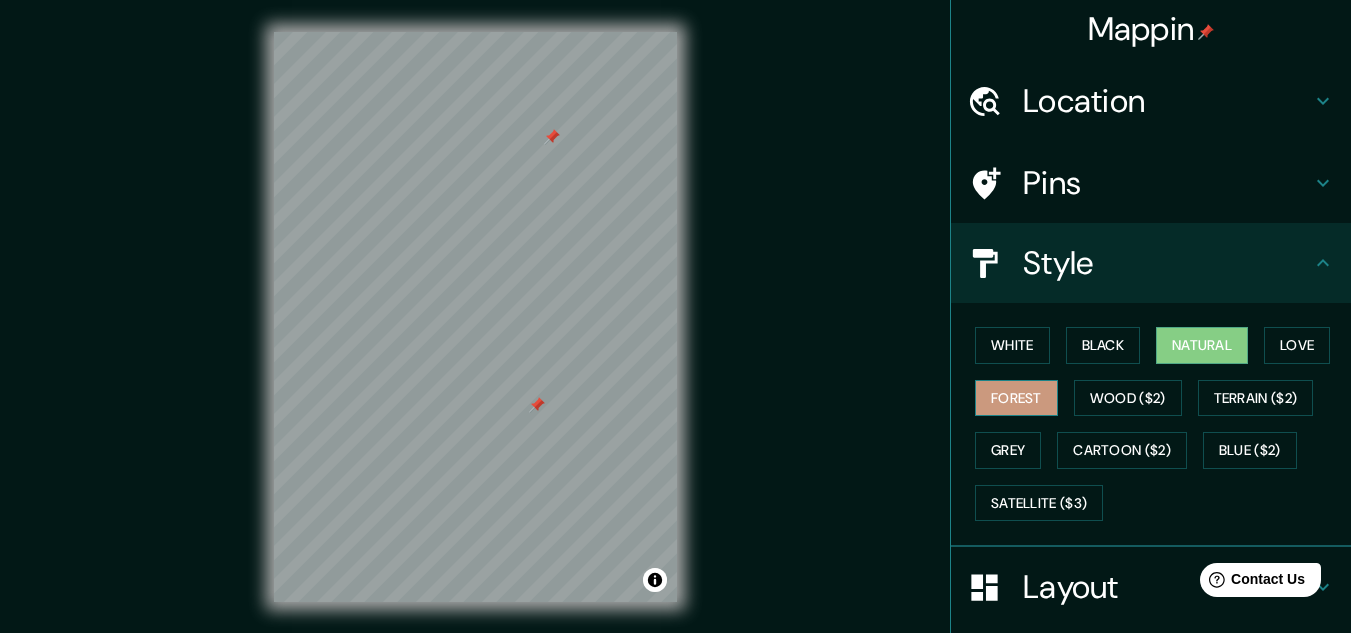 click on "Forest" at bounding box center (1016, 398) 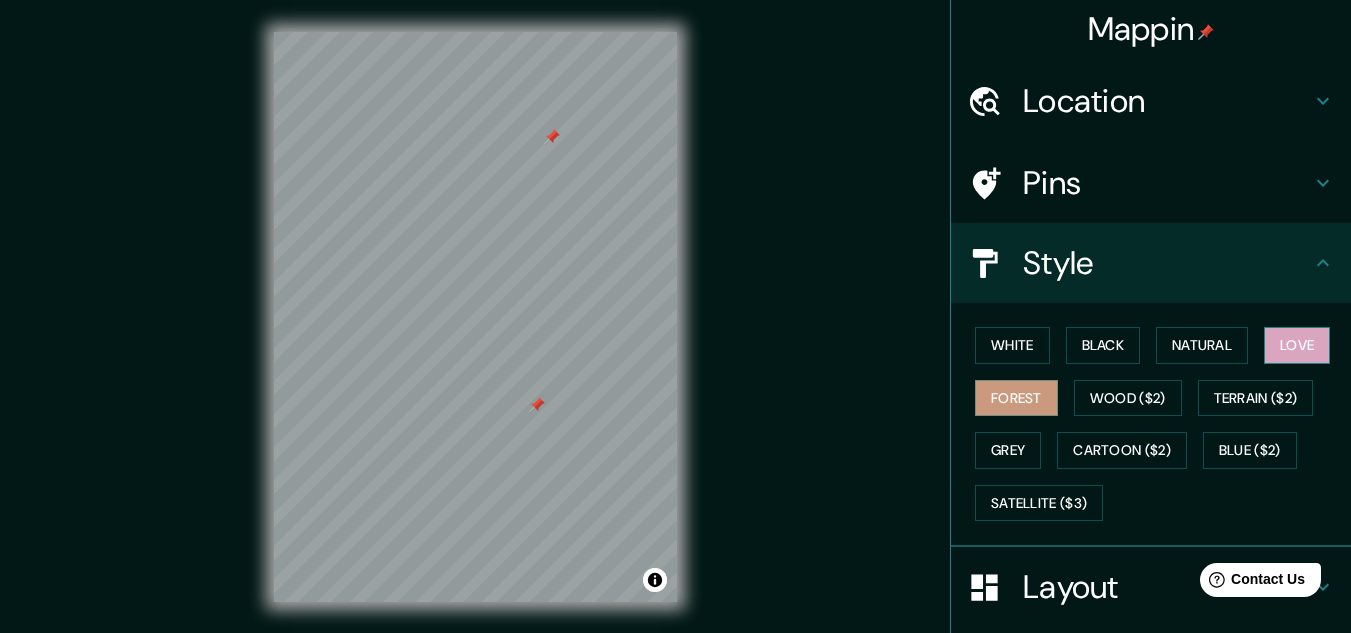 click on "Love" at bounding box center (1297, 345) 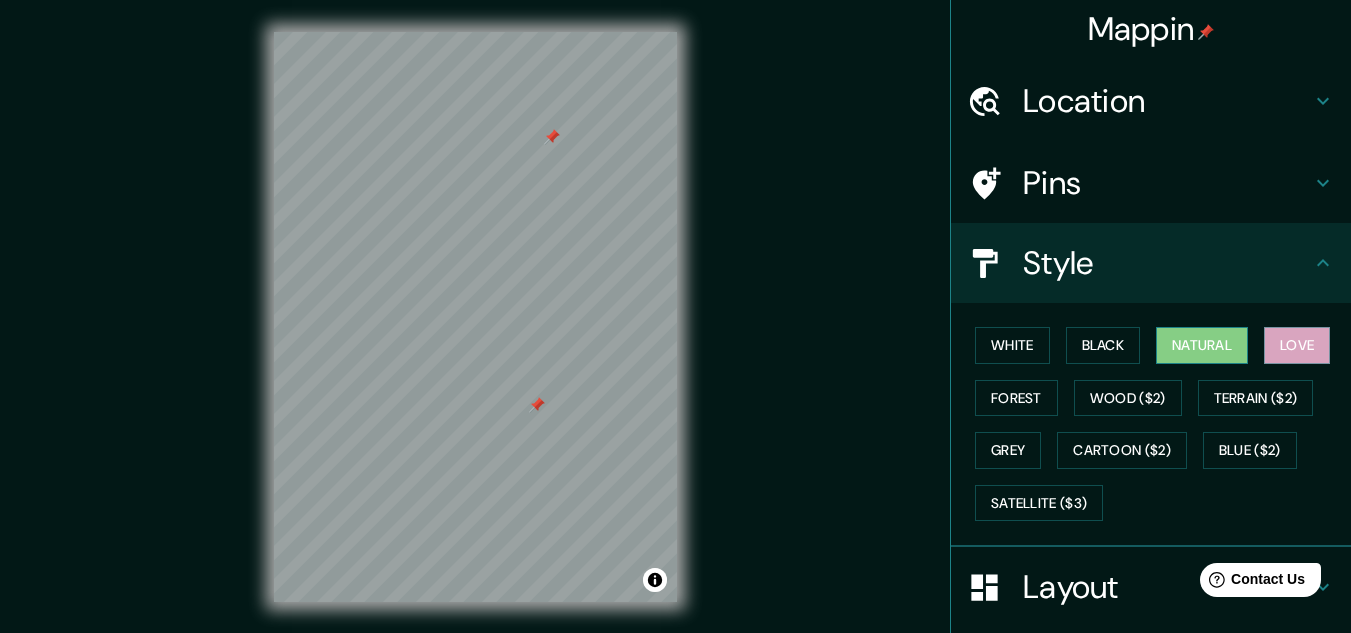 click on "Natural" at bounding box center (1202, 345) 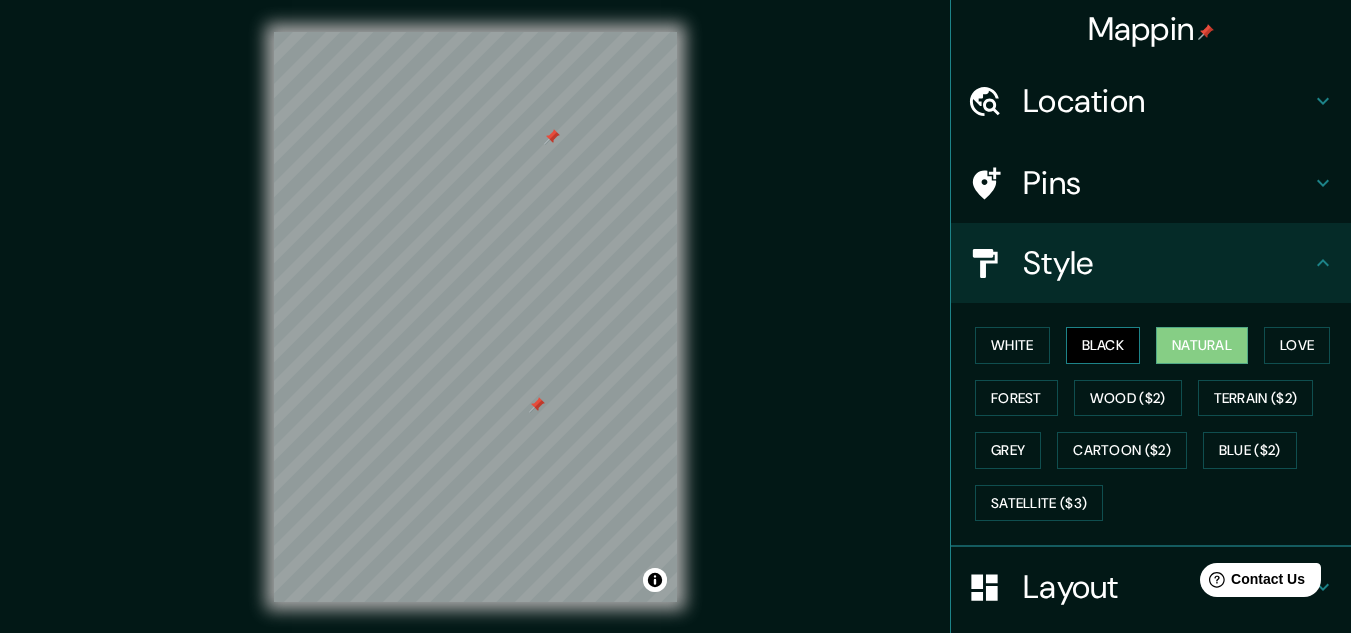 click on "Black" at bounding box center [1103, 345] 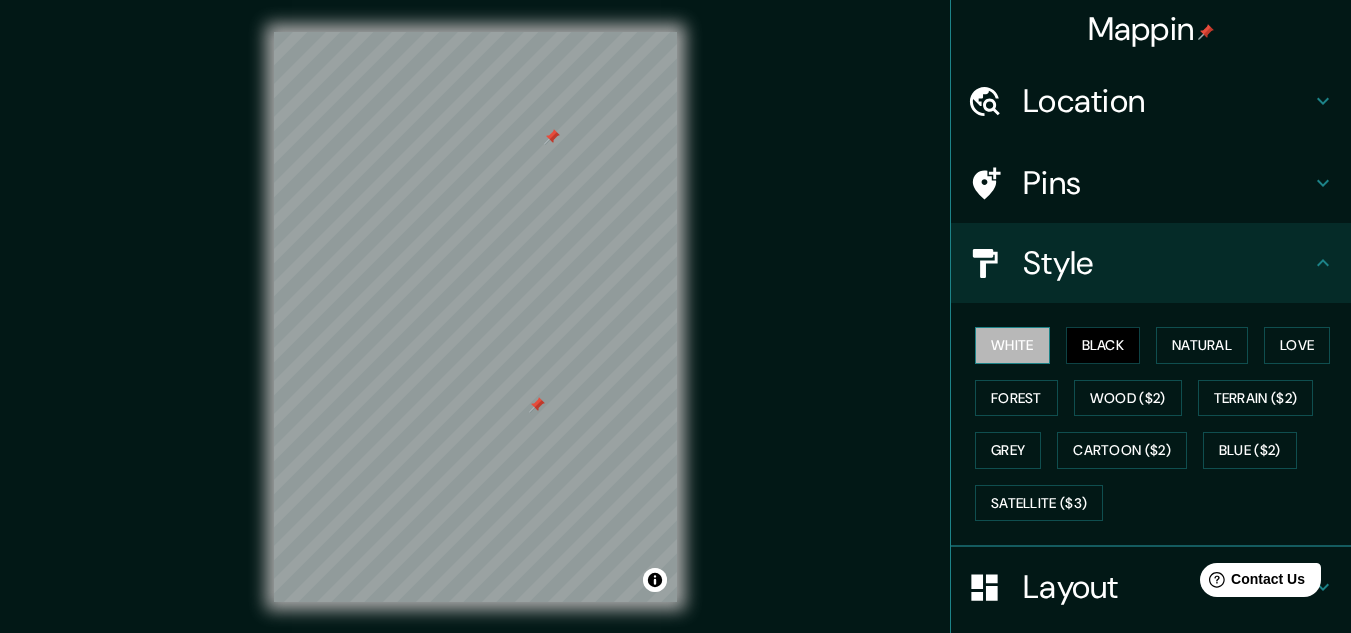 click on "White" at bounding box center [1012, 345] 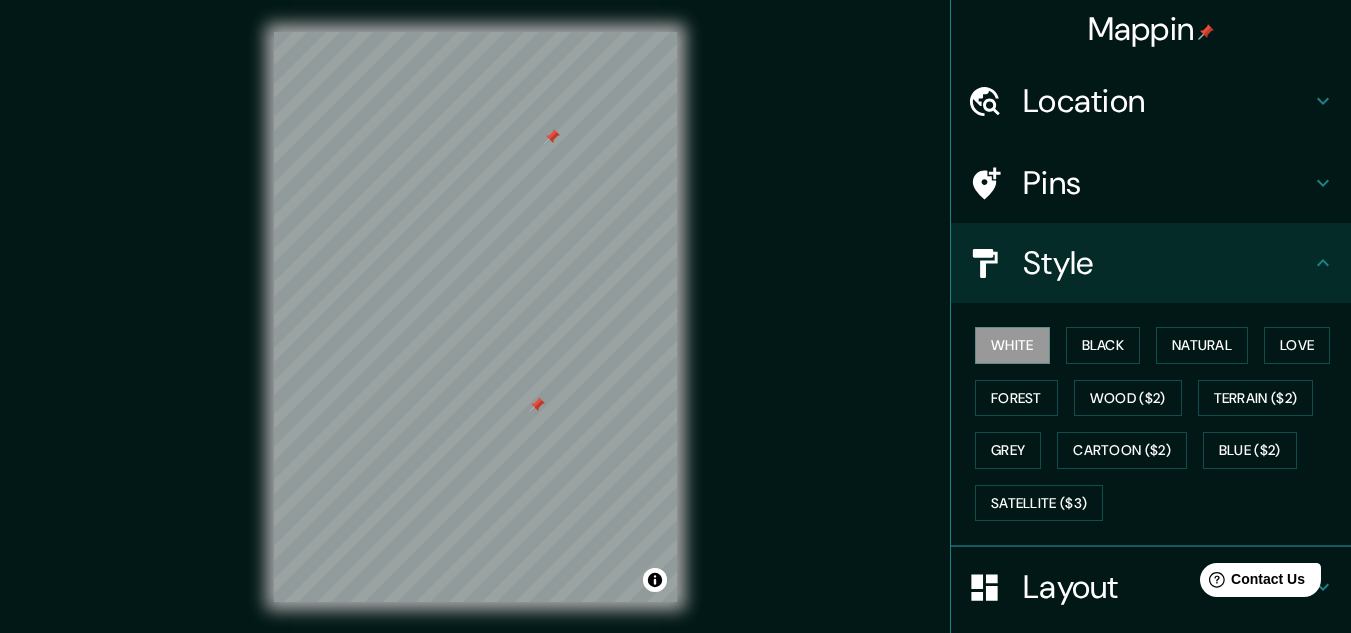 click on "Location" at bounding box center (1167, 101) 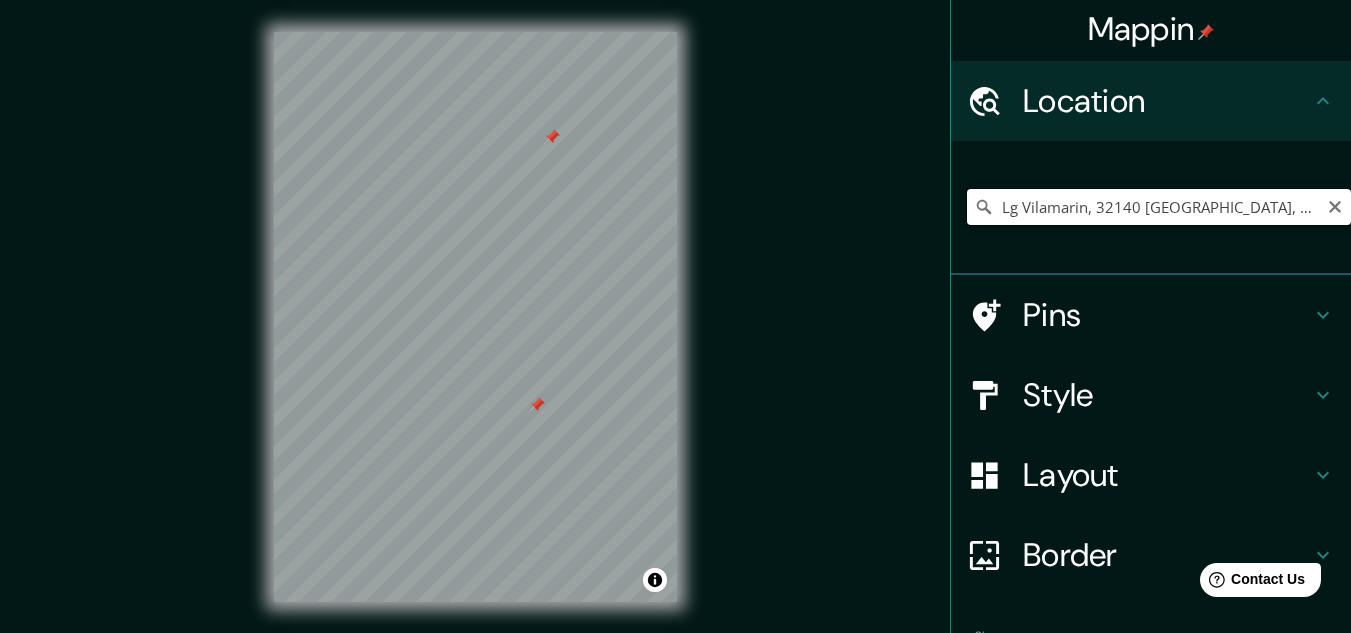 click on "Lg Vilamarin, 32140 [GEOGRAPHIC_DATA], [GEOGRAPHIC_DATA], [GEOGRAPHIC_DATA]" at bounding box center [1159, 207] 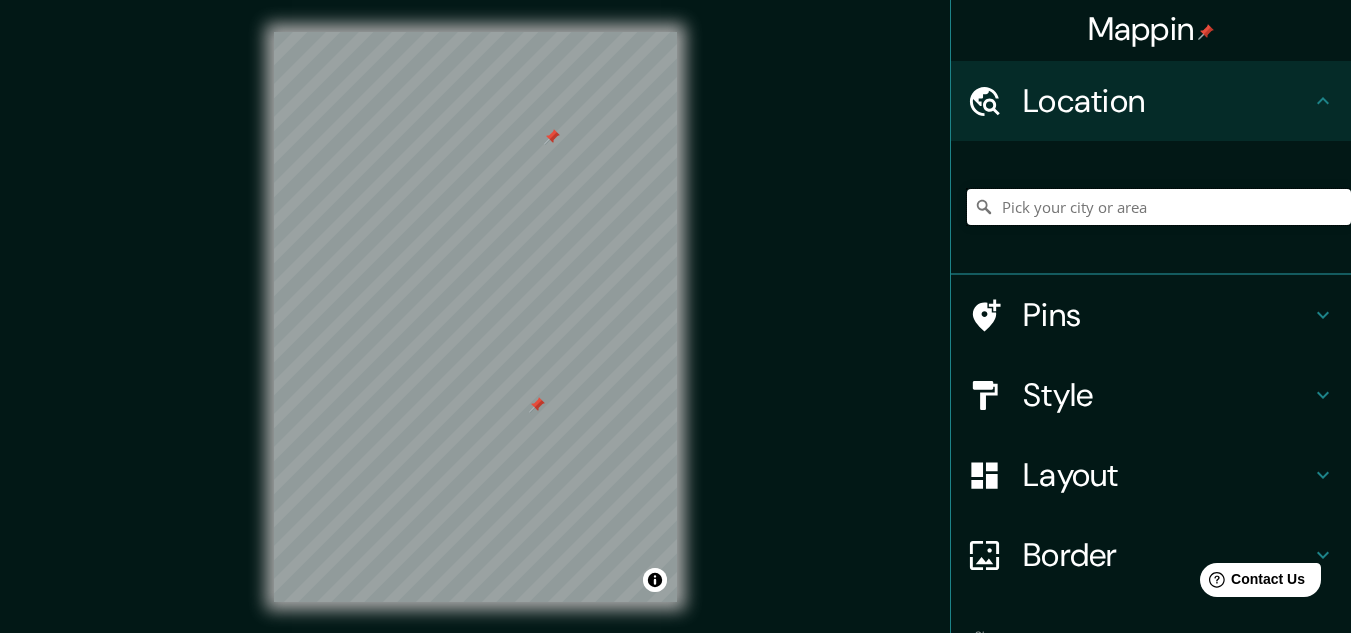 paste on "43°39'55.7"N 7°54'25.7"W" 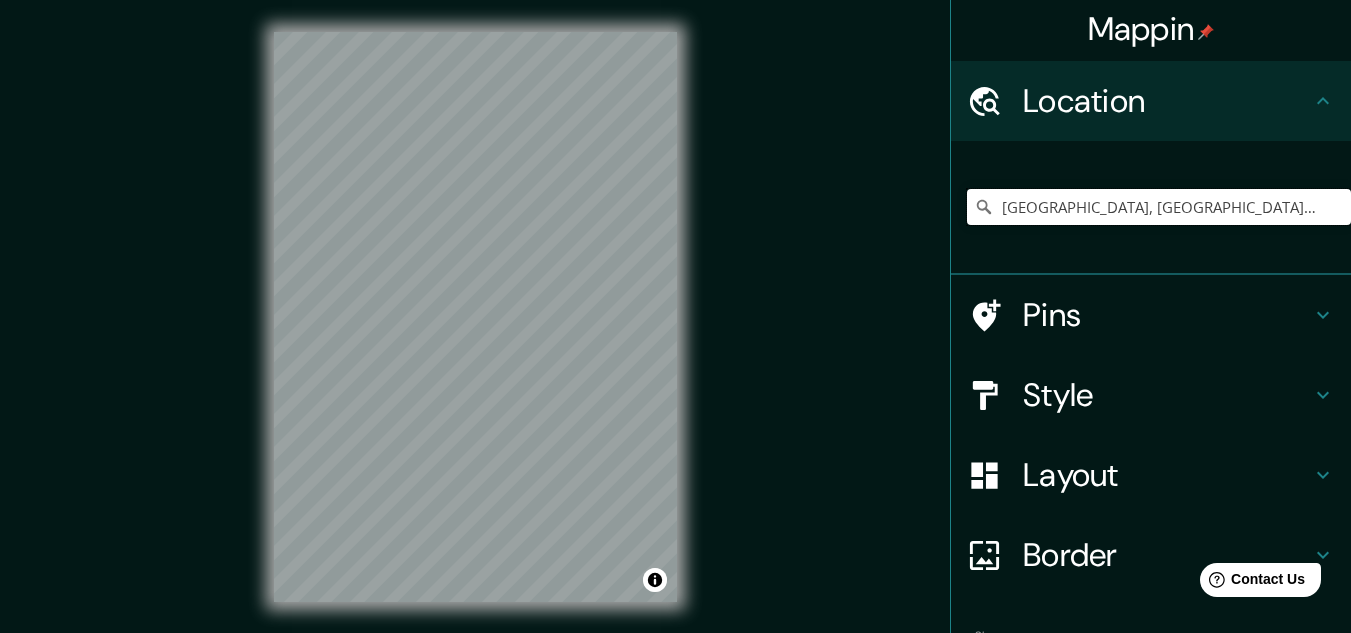type on "[GEOGRAPHIC_DATA], [GEOGRAPHIC_DATA], [GEOGRAPHIC_DATA], [GEOGRAPHIC_DATA]" 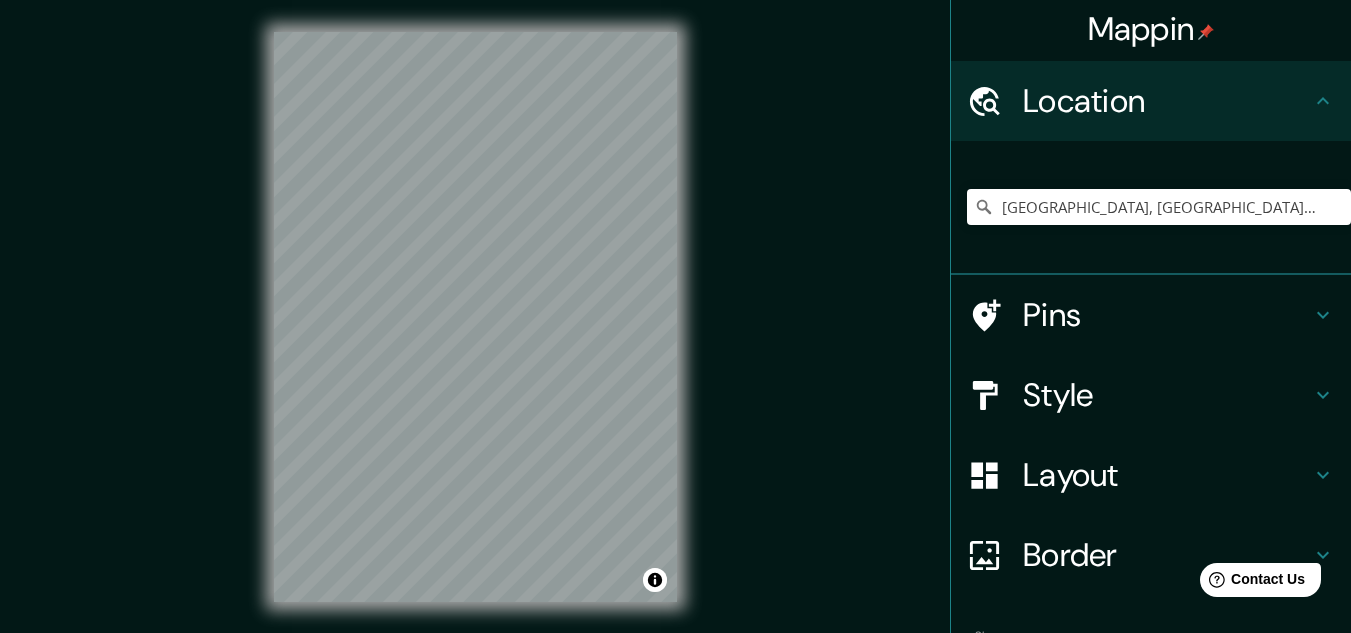 click on "[GEOGRAPHIC_DATA], [GEOGRAPHIC_DATA], [GEOGRAPHIC_DATA], [GEOGRAPHIC_DATA] [GEOGRAPHIC_DATA]  [GEOGRAPHIC_DATA], [GEOGRAPHIC_DATA], [GEOGRAPHIC_DATA] [PERSON_NAME][GEOGRAPHIC_DATA][US_STATE], [GEOGRAPHIC_DATA] [PERSON_NAME][GEOGRAPHIC_DATA][US_STATE], [GEOGRAPHIC_DATA] [PERSON_NAME][GEOGRAPHIC_DATA][US_STATE], [GEOGRAPHIC_DATA] [PERSON_NAME][GEOGRAPHIC_DATA][US_STATE], [GEOGRAPHIC_DATA]" at bounding box center (1159, 207) 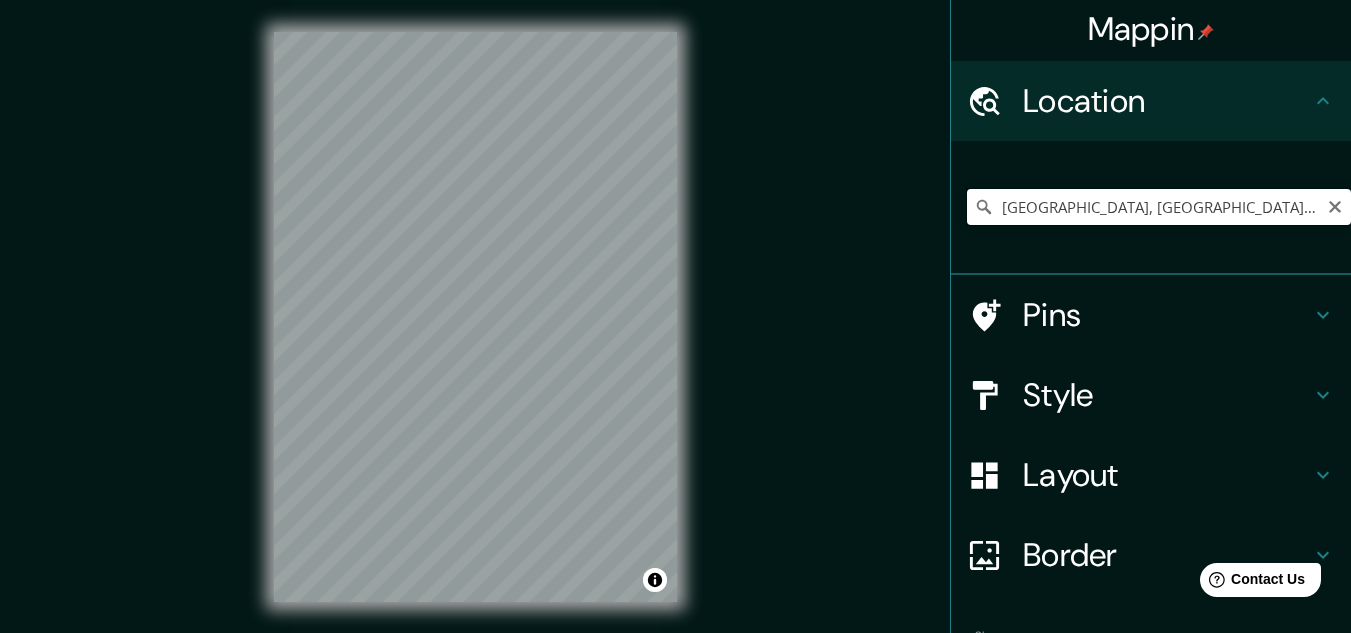 click on "[GEOGRAPHIC_DATA], [GEOGRAPHIC_DATA], [GEOGRAPHIC_DATA], [GEOGRAPHIC_DATA]" at bounding box center (1159, 207) 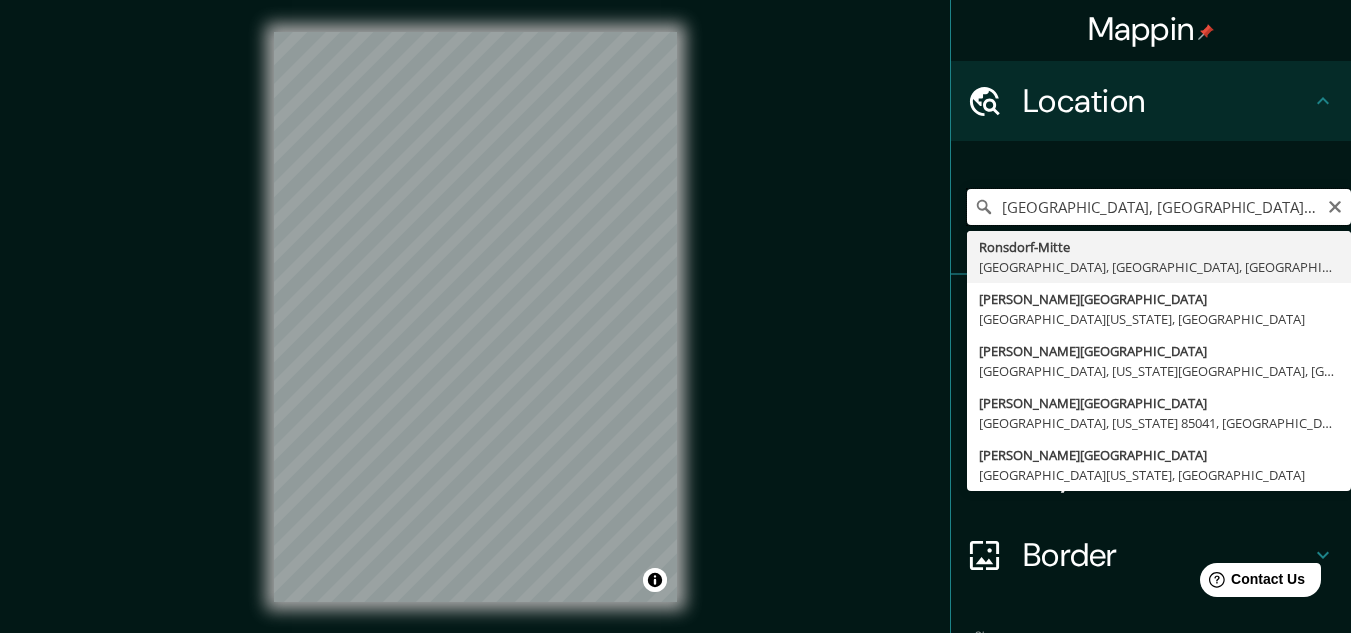 click on "[GEOGRAPHIC_DATA], [GEOGRAPHIC_DATA], [GEOGRAPHIC_DATA], [GEOGRAPHIC_DATA]" at bounding box center (1159, 207) 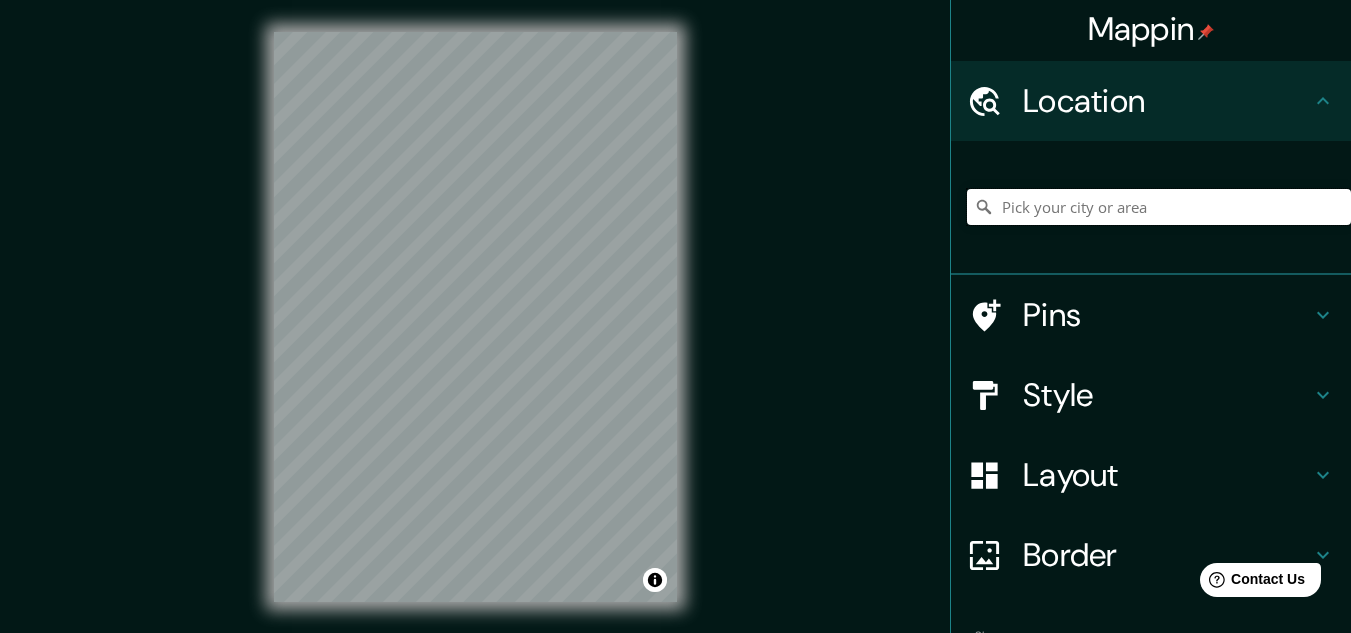 paste on "Granxa do [PERSON_NAME], Mera, 15340, [GEOGRAPHIC_DATA]" 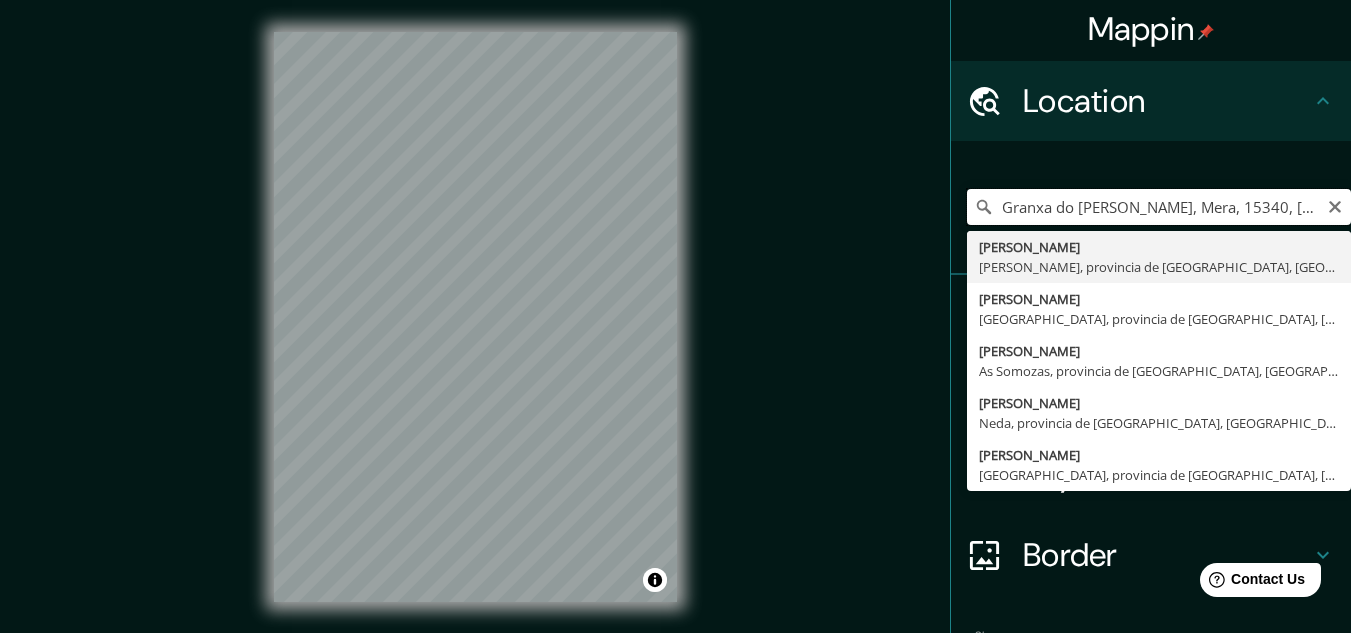 click on "Granxa do [PERSON_NAME], Mera, 15340, [GEOGRAPHIC_DATA]" at bounding box center [1159, 207] 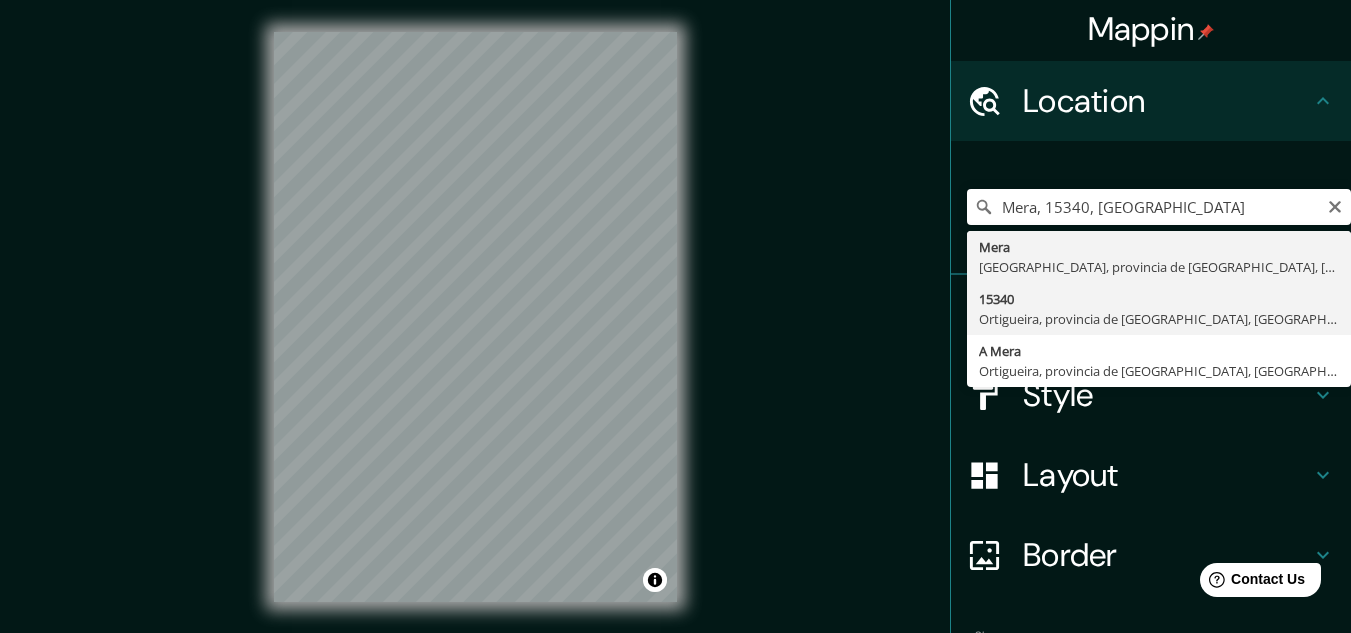 type on "15340, [GEOGRAPHIC_DATA], provincia de [GEOGRAPHIC_DATA], [GEOGRAPHIC_DATA]" 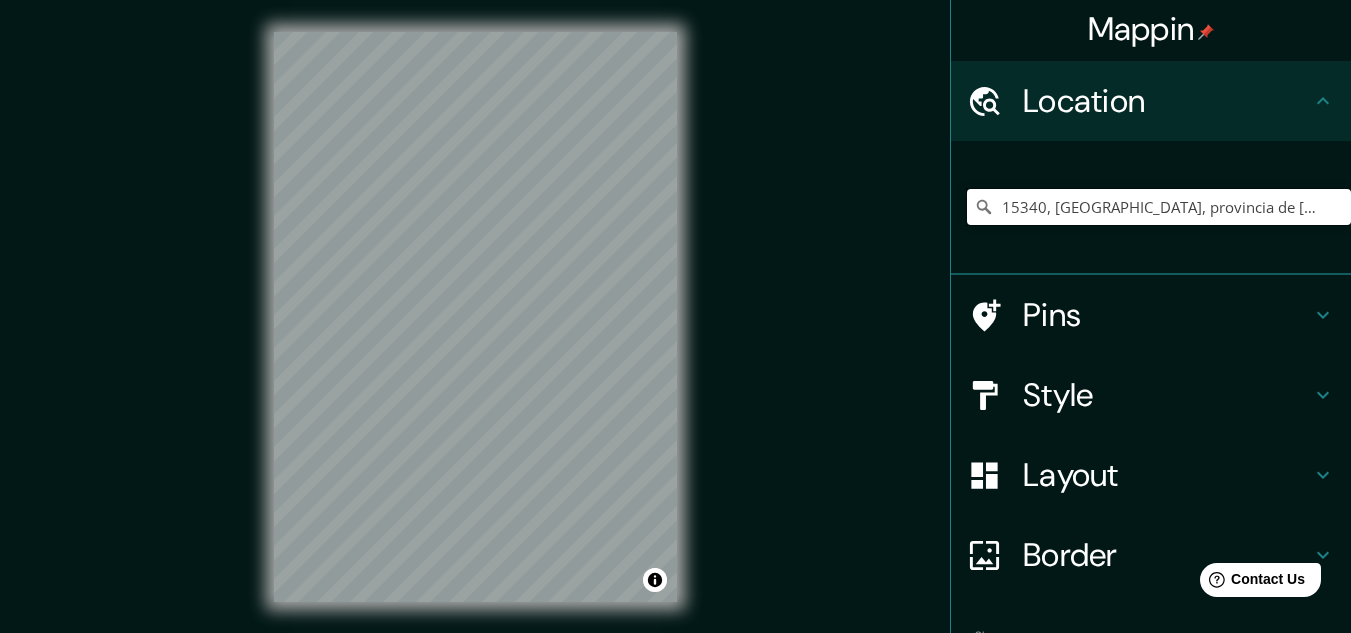 scroll, scrollTop: 0, scrollLeft: 0, axis: both 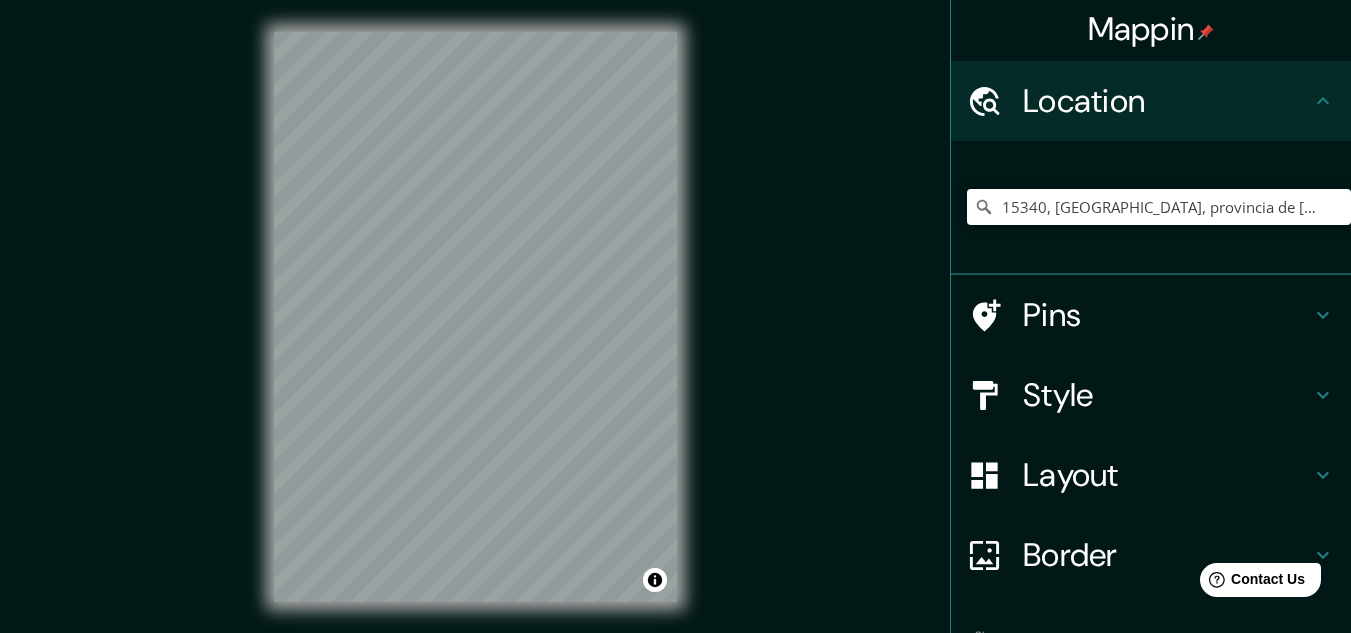 click on "Mappin Location 15340, [GEOGRAPHIC_DATA], provincia de [GEOGRAPHIC_DATA], [GEOGRAPHIC_DATA] Pins Style Layout Border Choose a border.  Hint : you can make layers of the frame opaque to create some cool effects. None Simple Transparent Fancy Size A4 single Create your map © Mapbox   © OpenStreetMap   Improve this map Any problems, suggestions, or concerns please email    [EMAIL_ADDRESS][DOMAIN_NAME] . . ." at bounding box center (675, 316) 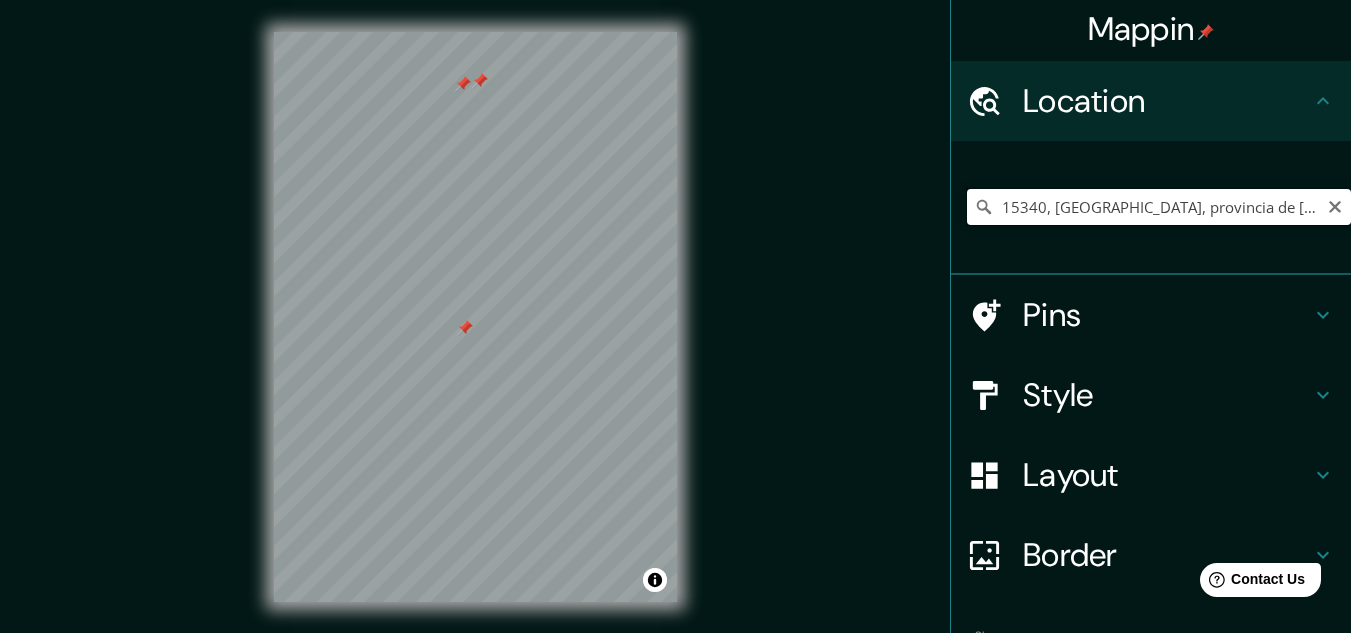 click on "15340, [GEOGRAPHIC_DATA], provincia de [GEOGRAPHIC_DATA], [GEOGRAPHIC_DATA]" at bounding box center [1159, 207] 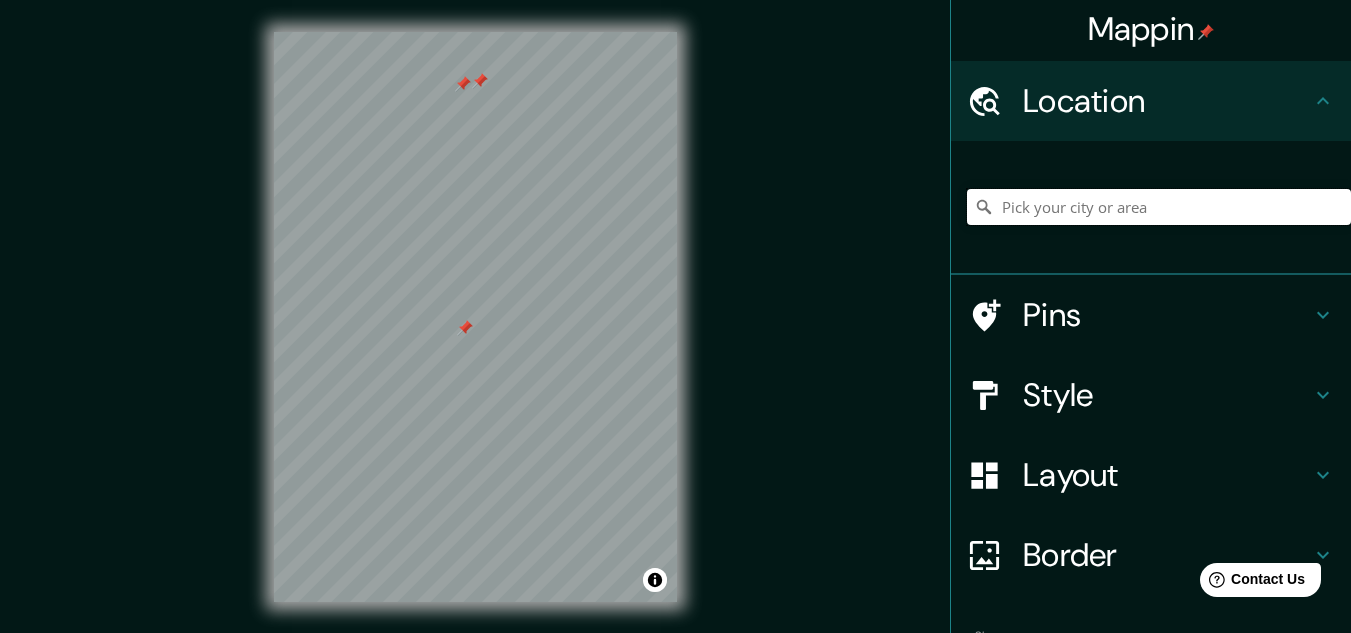 paste on "76FV+M6C Villameá, Paderne de Allariz" 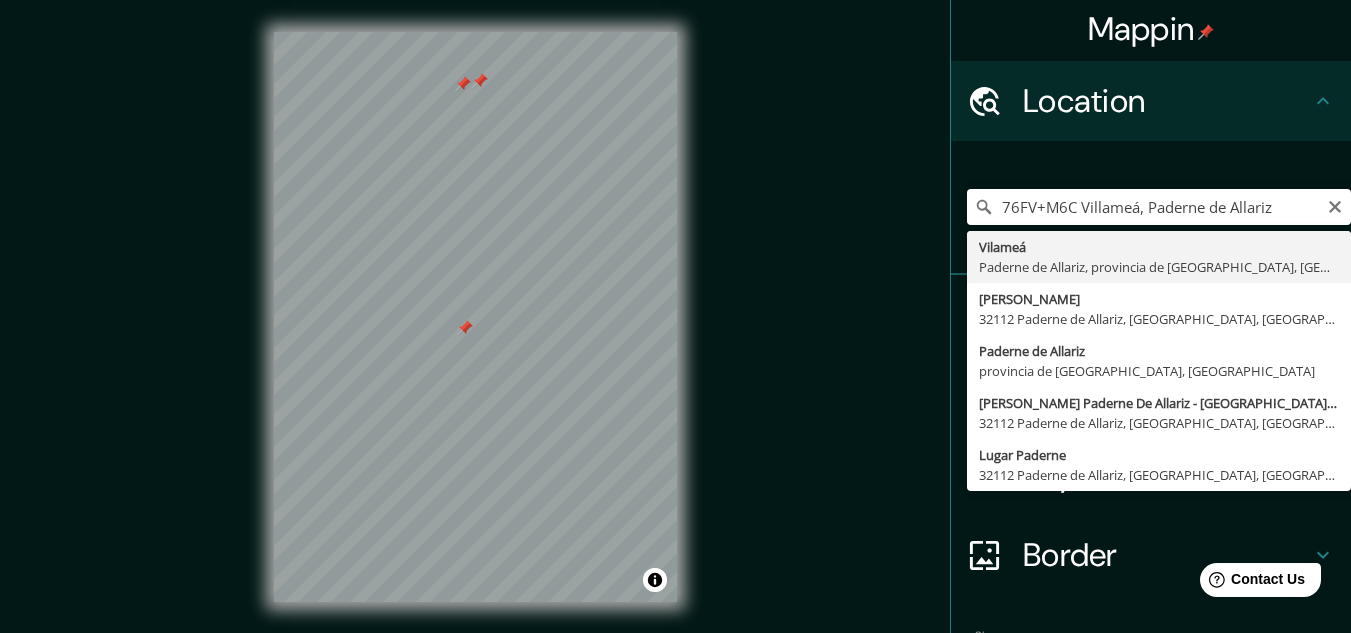 type on "Vilameá, [GEOGRAPHIC_DATA], [GEOGRAPHIC_DATA], [GEOGRAPHIC_DATA]" 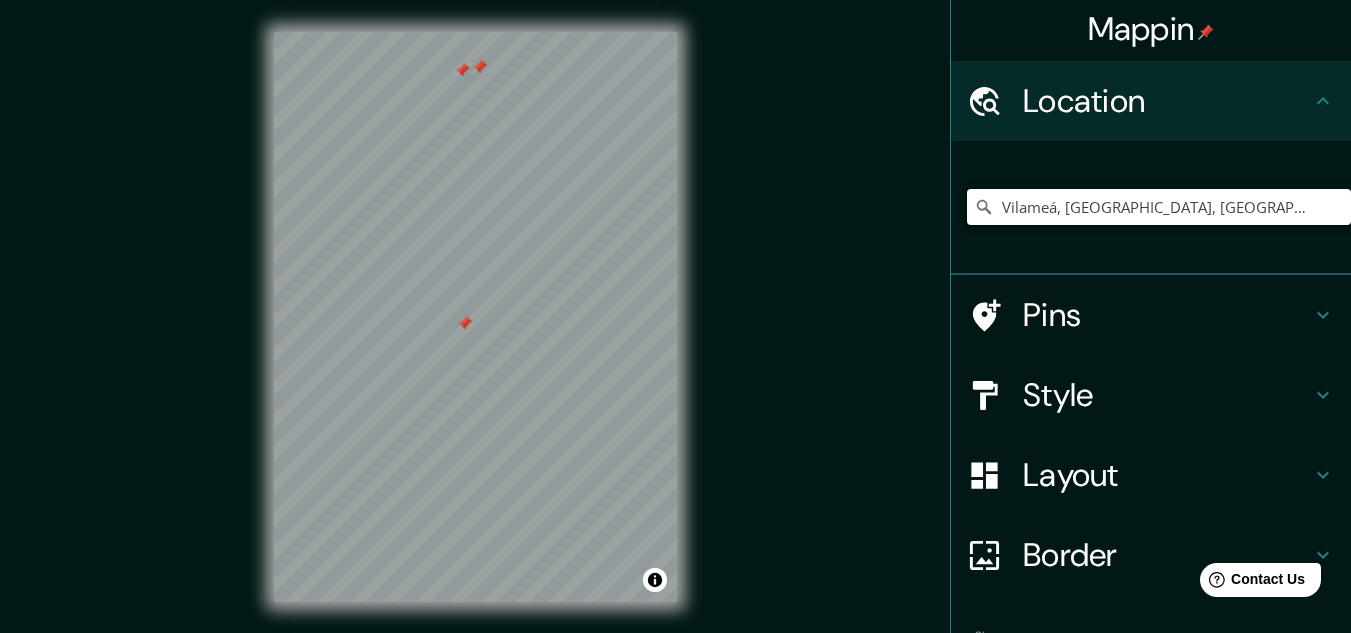 scroll, scrollTop: 0, scrollLeft: 0, axis: both 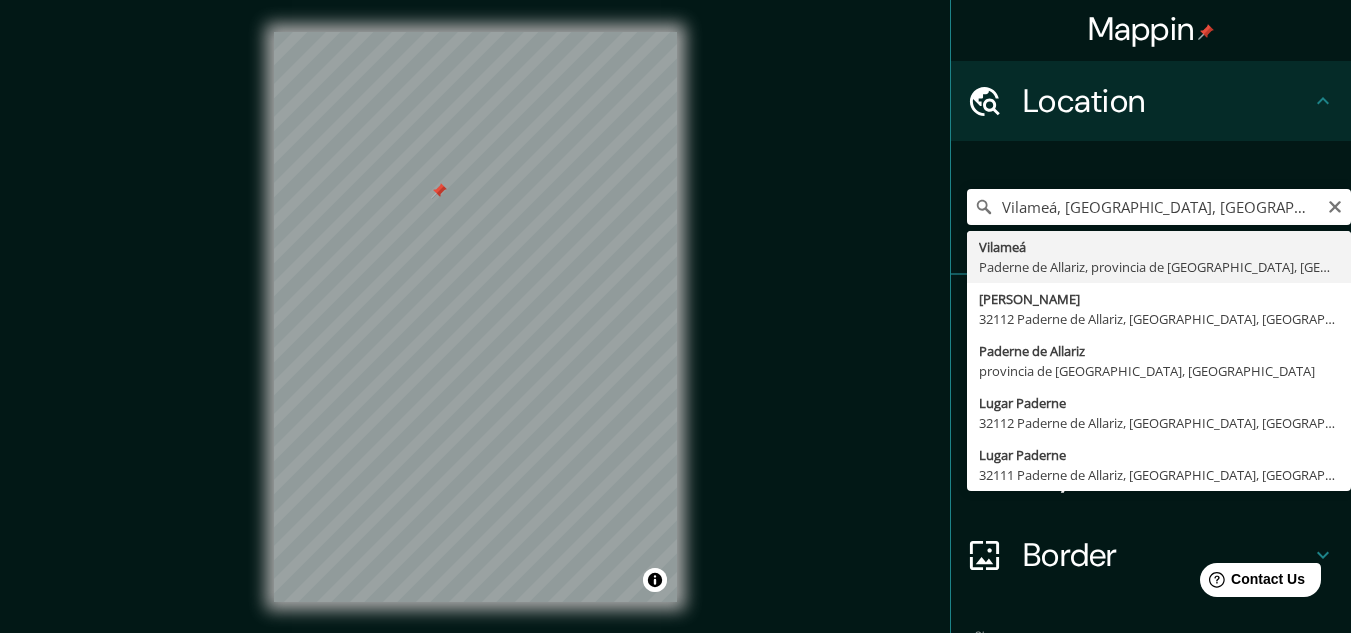 click at bounding box center (439, 191) 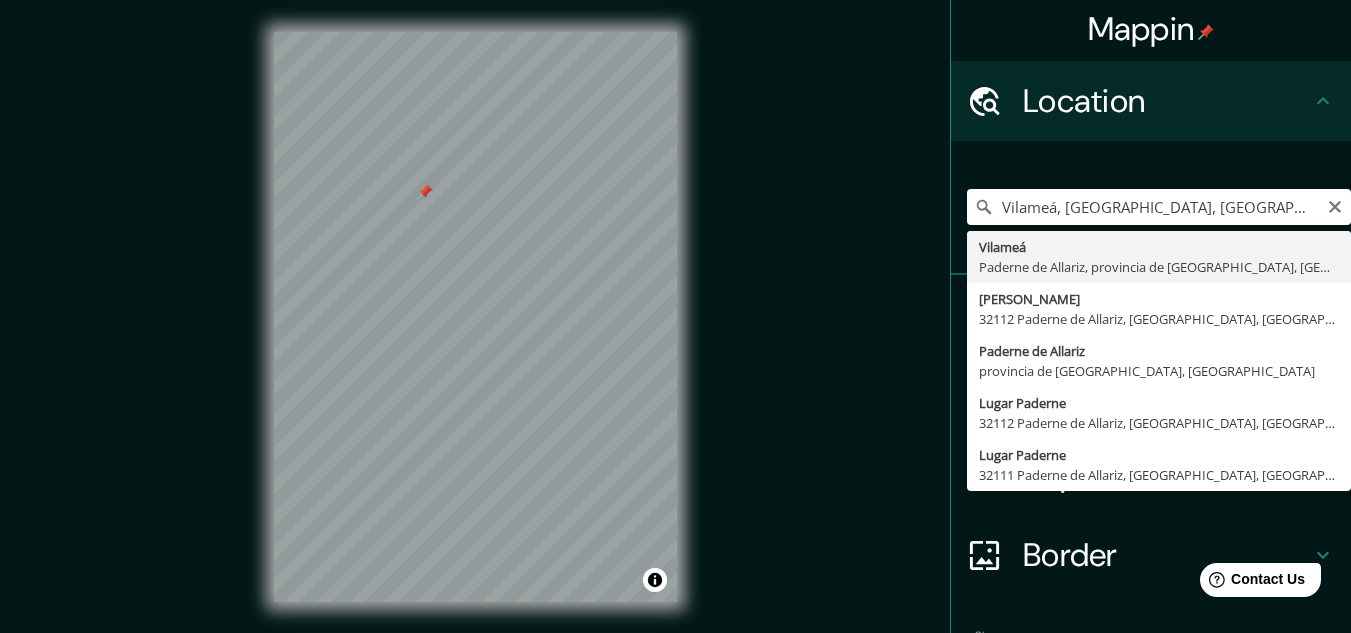 drag, startPoint x: 446, startPoint y: 196, endPoint x: 431, endPoint y: 193, distance: 15.297058 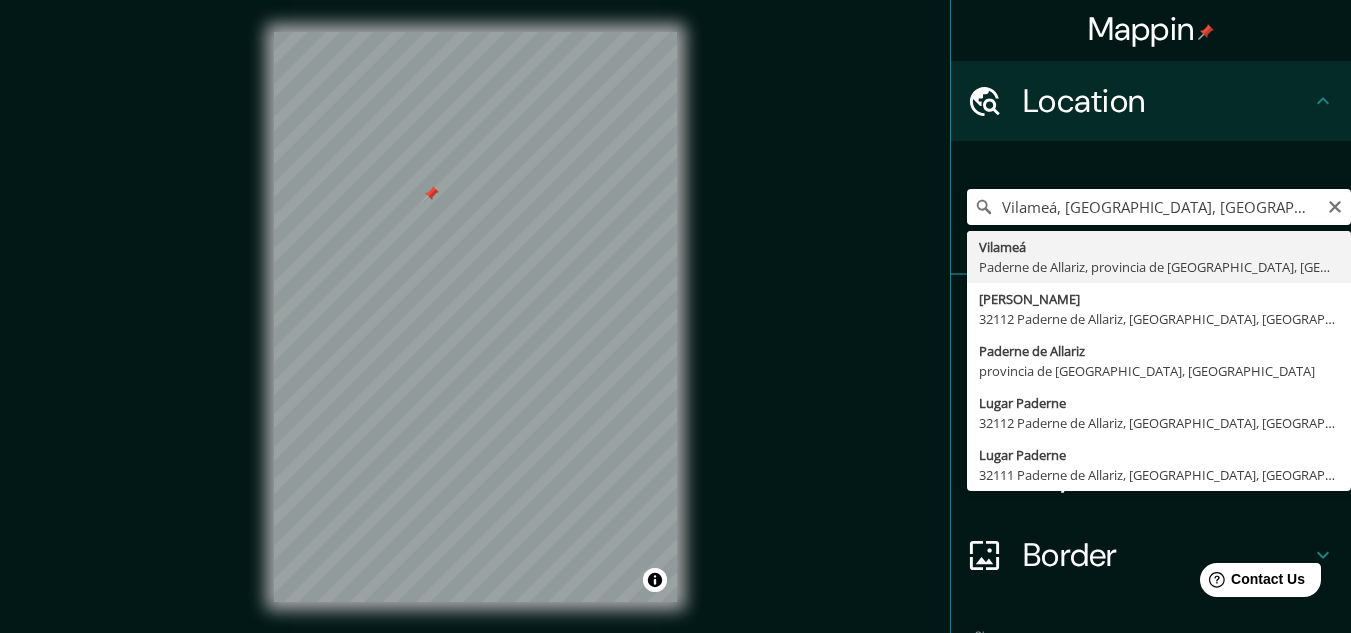 click at bounding box center (431, 194) 